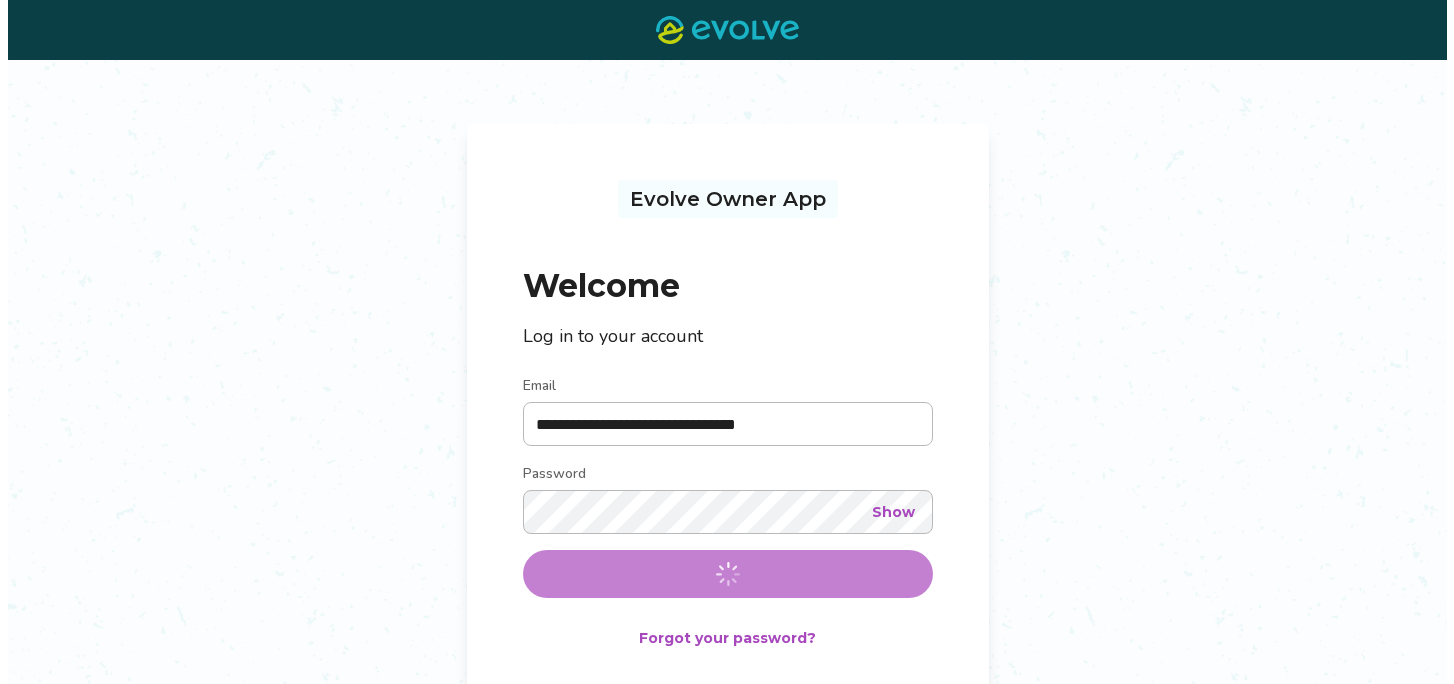 scroll, scrollTop: 0, scrollLeft: 0, axis: both 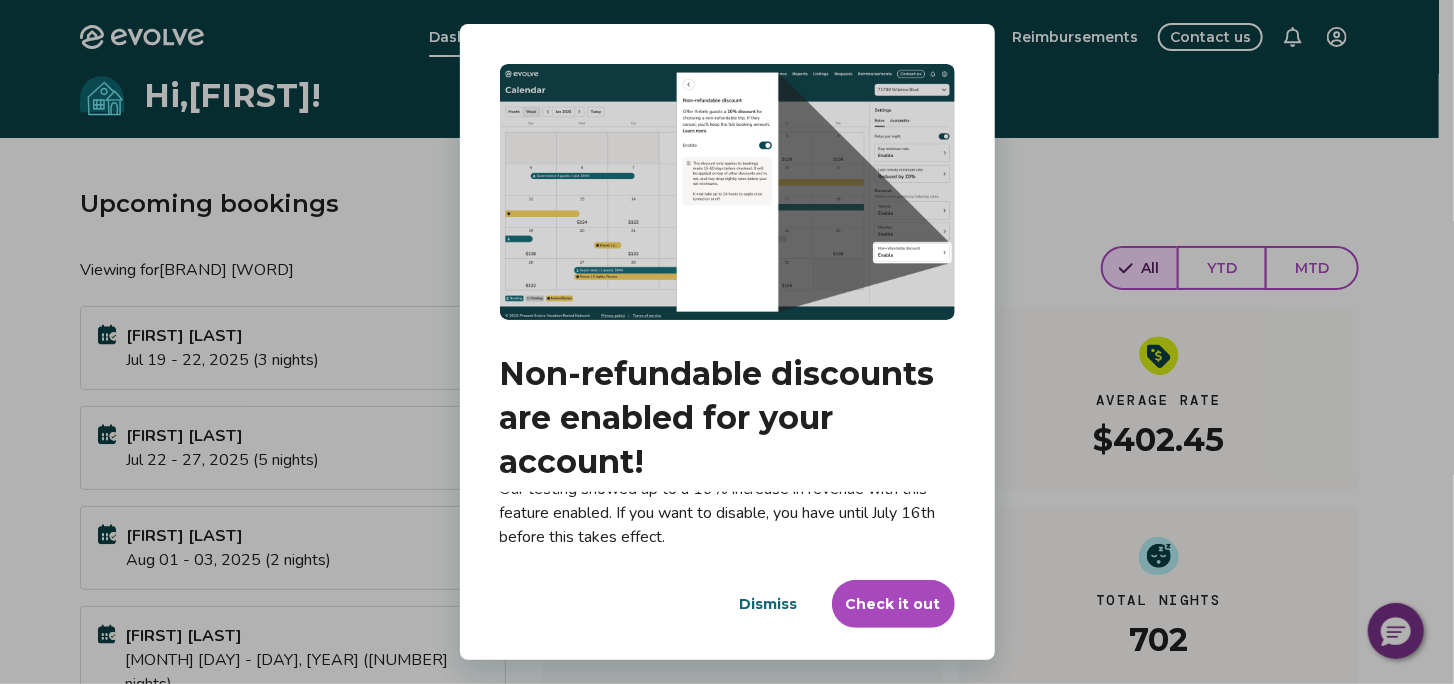 click on "Dismiss" at bounding box center [769, 604] 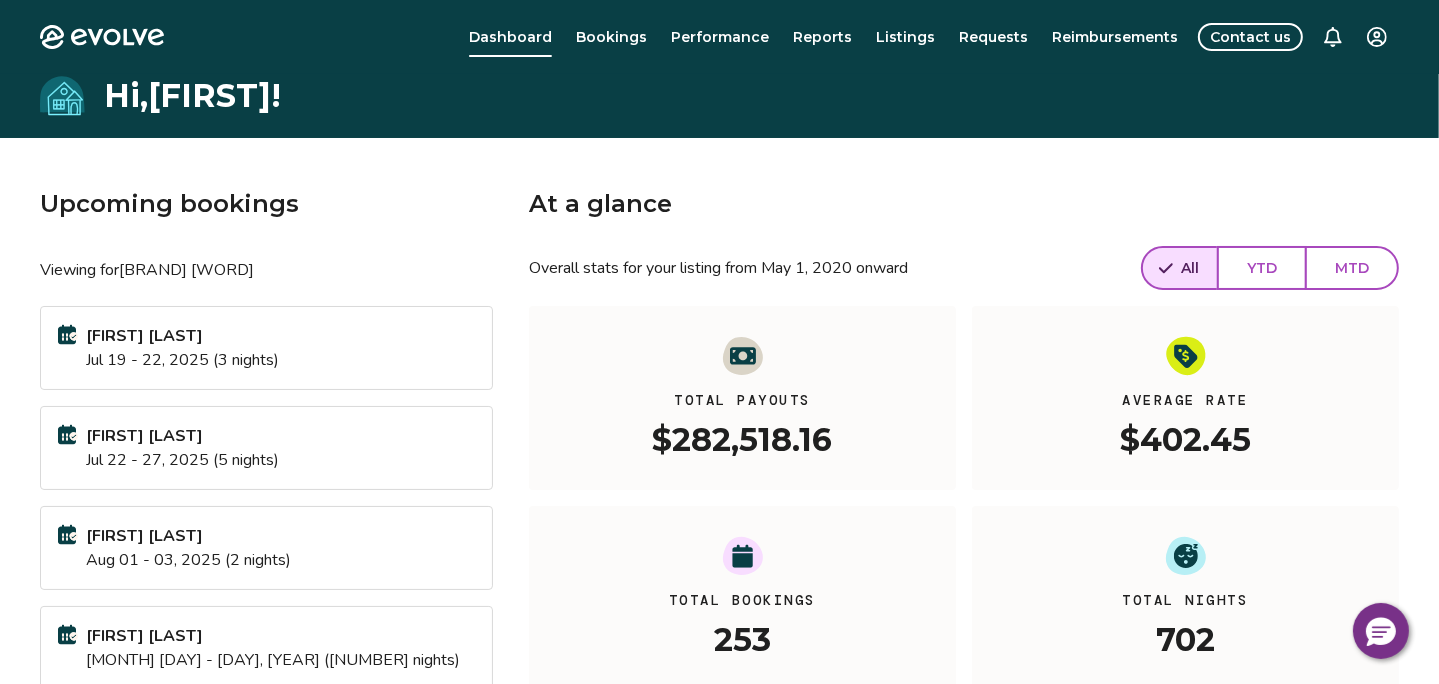 click on "Reports" at bounding box center (822, 37) 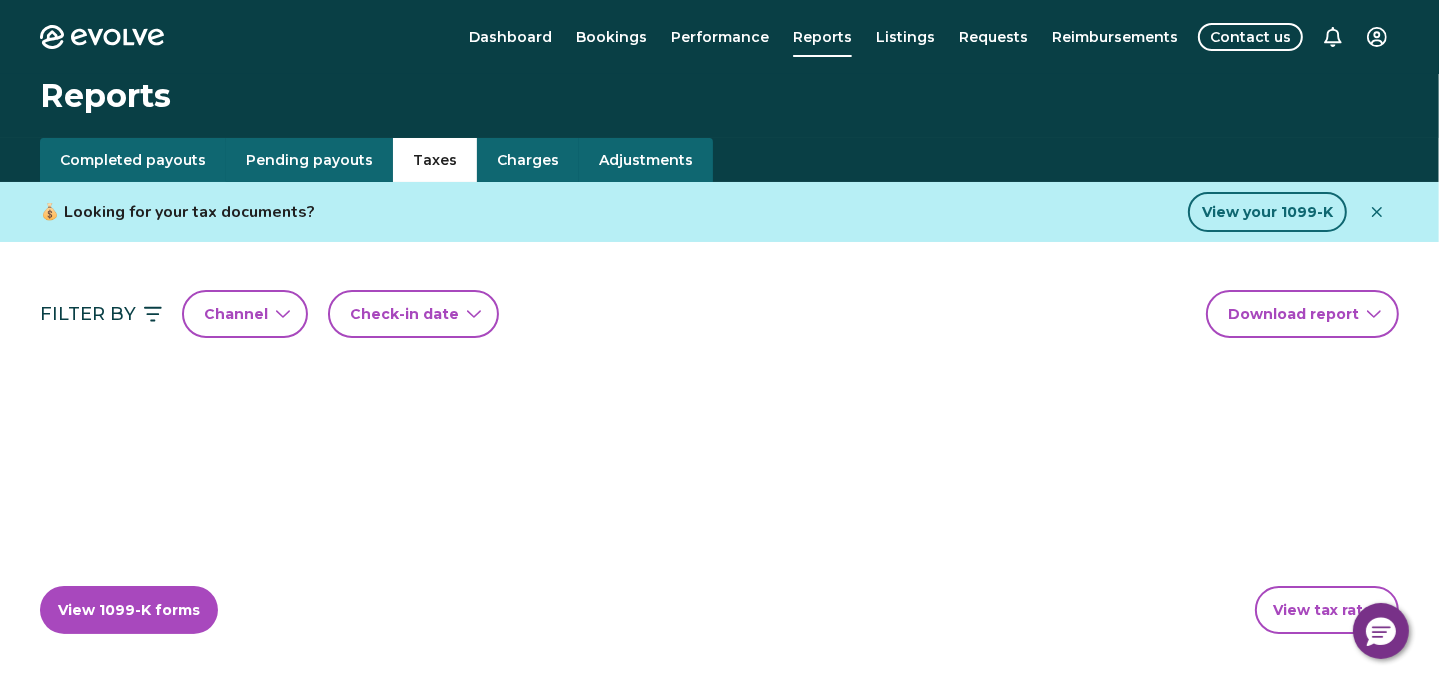 click on "Taxes" at bounding box center (435, 160) 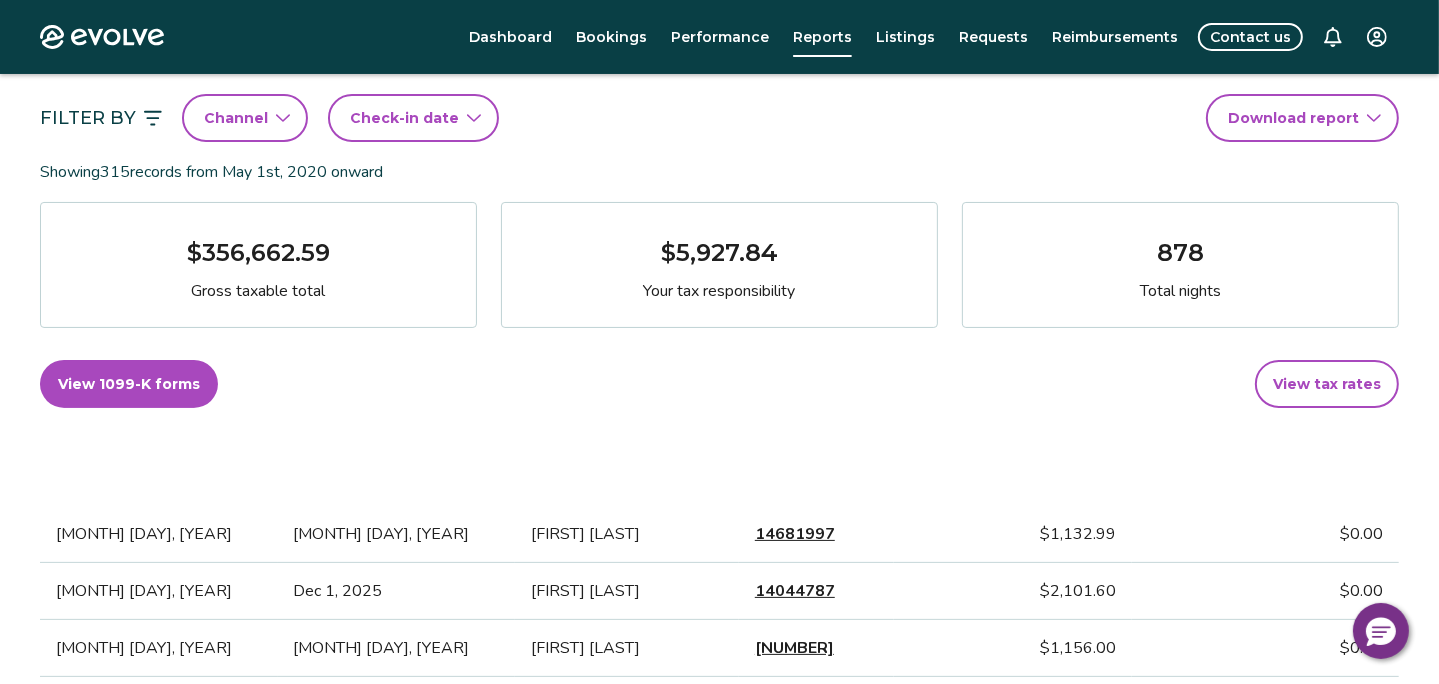 scroll, scrollTop: 0, scrollLeft: 0, axis: both 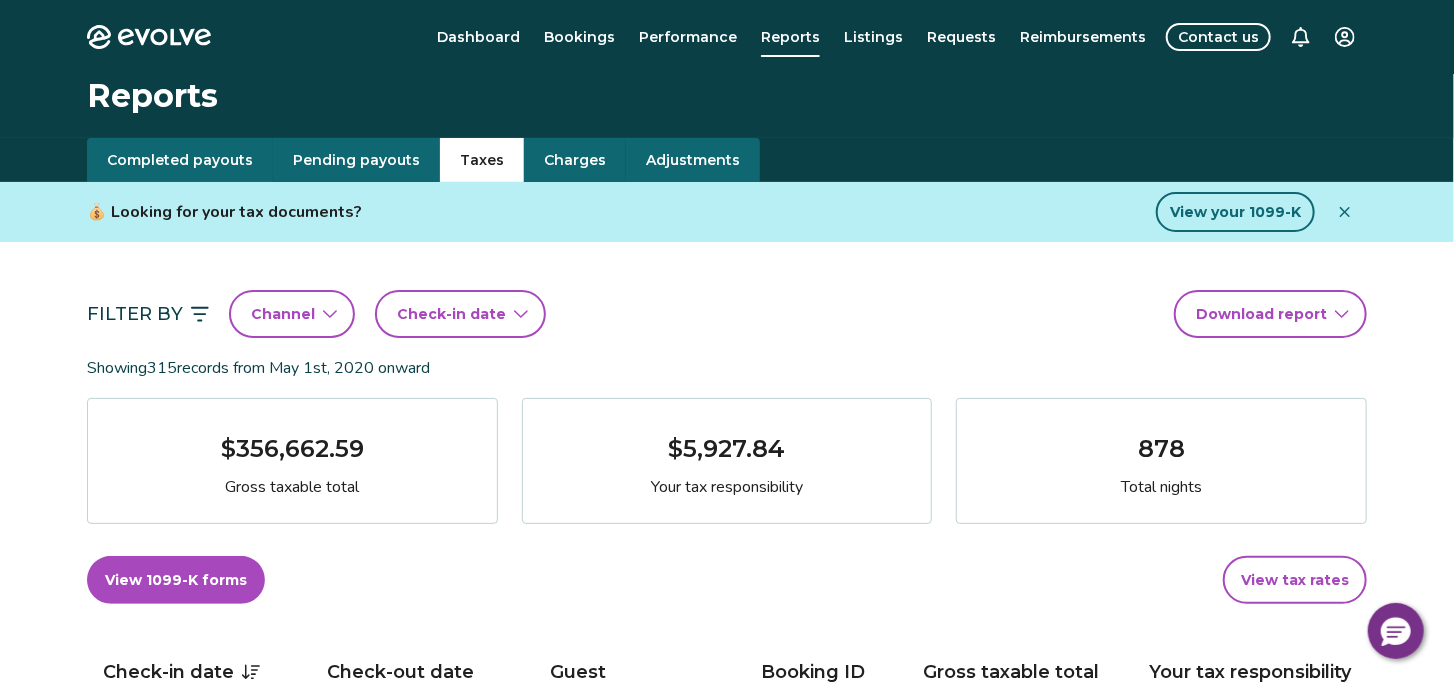 click on "Evolve Dashboard Bookings Performance Reports Listings Requests Reimbursements Contact us Reports Completed payouts Pending payouts Taxes Charges Adjustments 💰 Looking for your tax documents? View your 1099-K Filter By  Channel Check-in date Download   report Showing  315  records    from May 1st, 2020 onward $356,662.59 Gross taxable total $5,927.84 Your tax responsibility 878 Total nights View 1099-K forms View tax rates Check-in date Check-out date Guest Booking ID Gross taxable total Your tax responsibility Dec 5, 2025 Dec 7, 2025 Lydia Kreiser 14681997 $1,132.99 $0.00 Nov 28, 2025 Dec 1, 2025 Gina Vesci 14044787 $2,101.60 $0.00 Oct 24, 2025 Oct 26, 2025 Ryan Walters 13820166 $1,156.00 $0.00 Oct 17, 2025 Oct 19, 2025 Mike Pumphrey 14690780 $0.00 $0.00 Oct 9, 2025 Oct 12, 2025 Carmen Rogers 14645358 $1,519.00 $0.00 Oct 3, 2025 Oct 5, 2025 Steve Johnson 14723672 $1,150.00 $0.00 Oct 3, 2025 Oct 6, 2025 Karen Wepryk 14009584 $0.00 $0.00 Sep 25, 2025 Sep 30, 2025 Ami Lawrence 14467906 $2,238.00 $0.00 $0.00" at bounding box center (727, 1364) 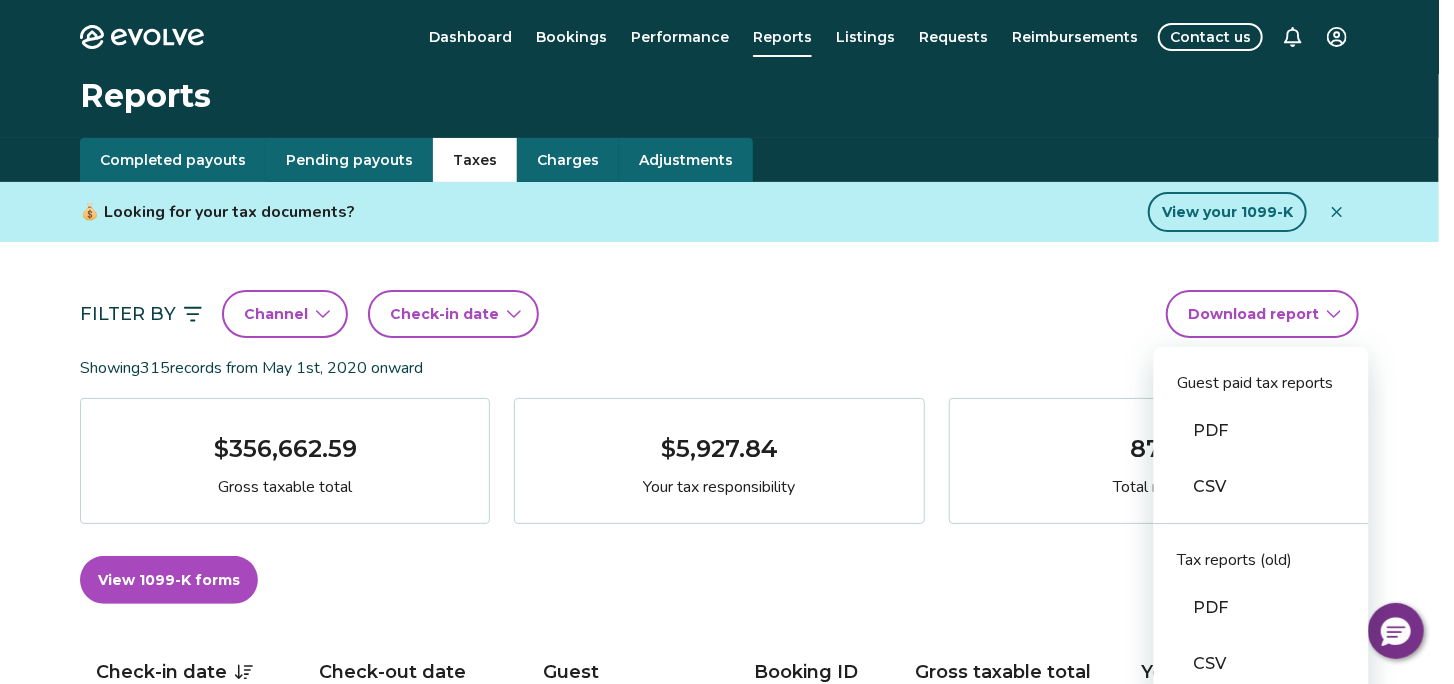 click on "CSV" at bounding box center (1261, 487) 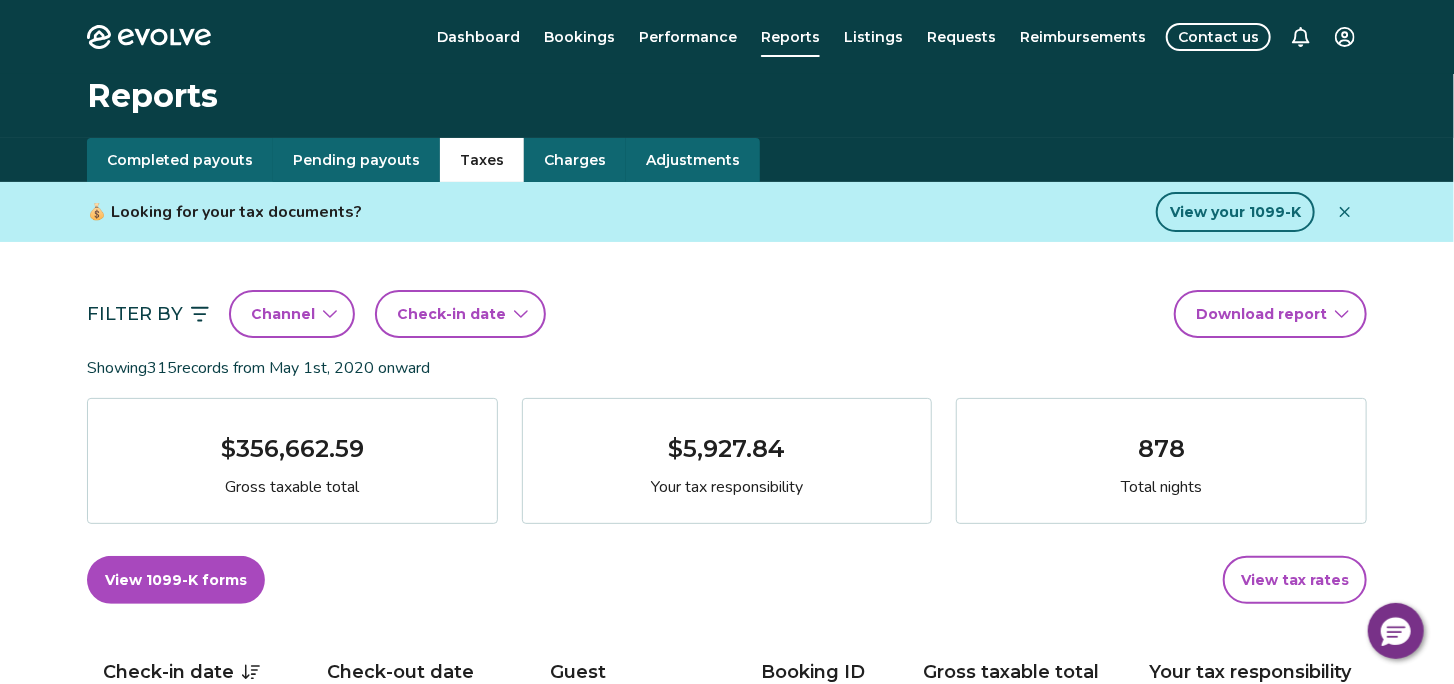 click on "Evolve Dashboard Bookings Performance Reports Listings Requests Reimbursements Contact us Reports Completed payouts Pending payouts Taxes Charges Adjustments 💰 Looking for your tax documents? View your 1099-K Filter By  Channel Check-in date Download   report Showing  315  records    from May 1st, 2020 onward $356,662.59 Gross taxable total $5,927.84 Your tax responsibility 878 Total nights View 1099-K forms View tax rates Check-in date Check-out date Guest Booking ID Gross taxable total Your tax responsibility Dec 5, 2025 Dec 7, 2025 Lydia Kreiser 14681997 $1,132.99 $0.00 Nov 28, 2025 Dec 1, 2025 Gina Vesci 14044787 $2,101.60 $0.00 Oct 24, 2025 Oct 26, 2025 Ryan Walters 13820166 $1,156.00 $0.00 Oct 17, 2025 Oct 19, 2025 Mike Pumphrey 14690780 $0.00 $0.00 Oct 9, 2025 Oct 12, 2025 Carmen Rogers 14645358 $1,519.00 $0.00 Oct 3, 2025 Oct 5, 2025 Steve Johnson 14723672 $1,150.00 $0.00 Oct 3, 2025 Oct 6, 2025 Karen Wepryk 14009584 $0.00 $0.00 Sep 25, 2025 Sep 30, 2025 Ami Lawrence 14467906 $2,238.00 $0.00 $0.00" at bounding box center (727, 1364) 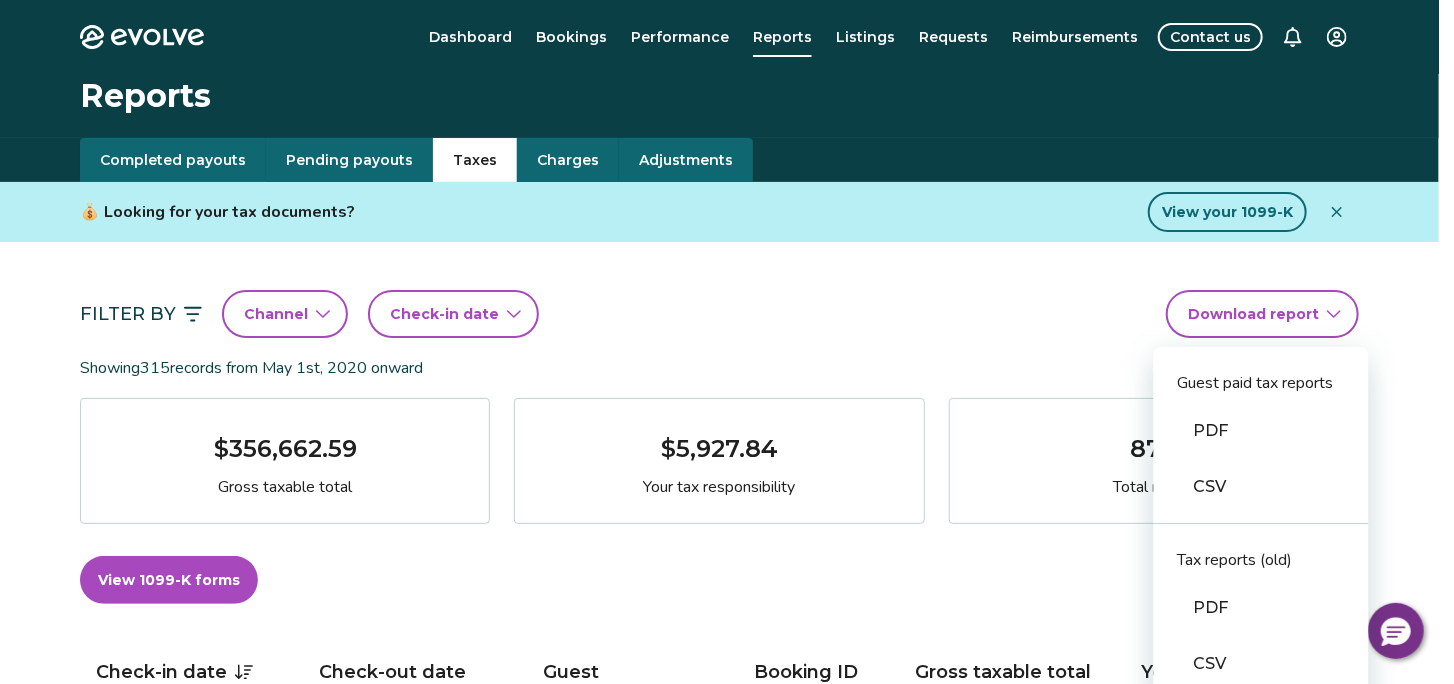 drag, startPoint x: 1218, startPoint y: 490, endPoint x: 1246, endPoint y: 483, distance: 28.86174 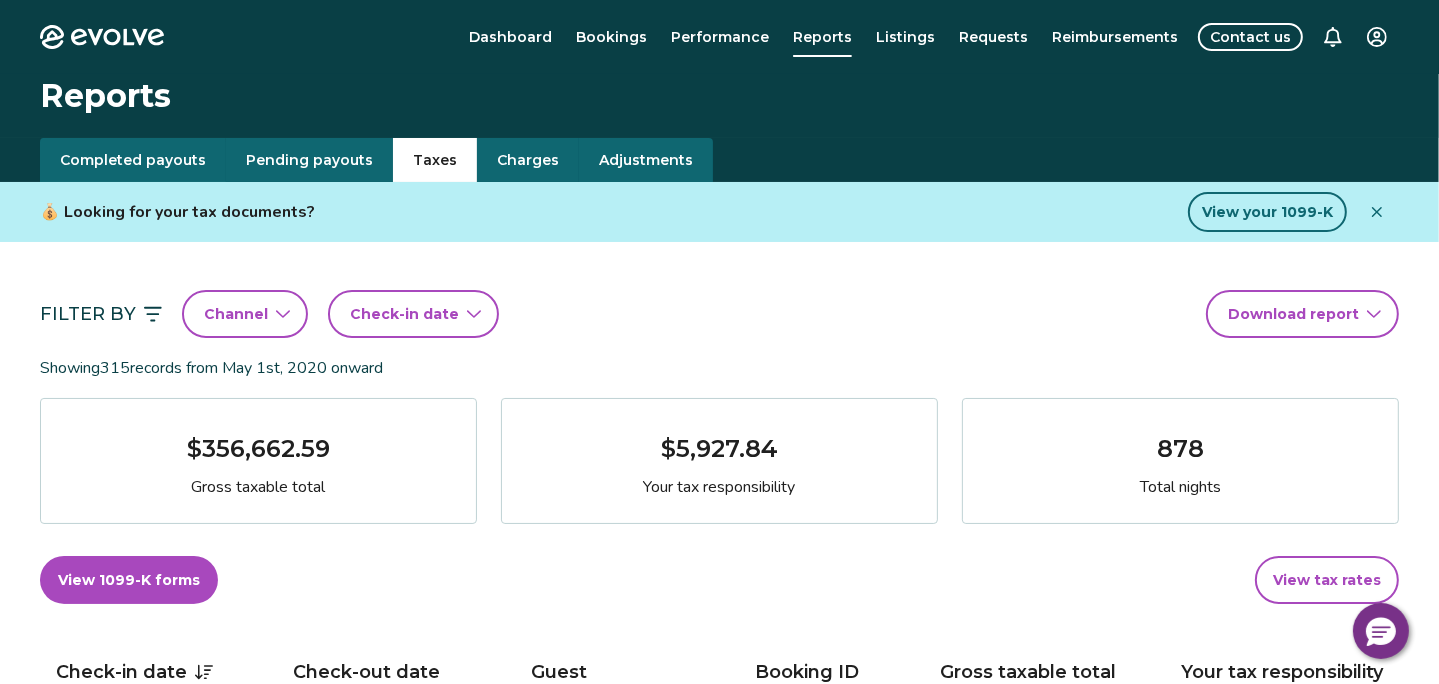 click on "Check-in date" at bounding box center [404, 314] 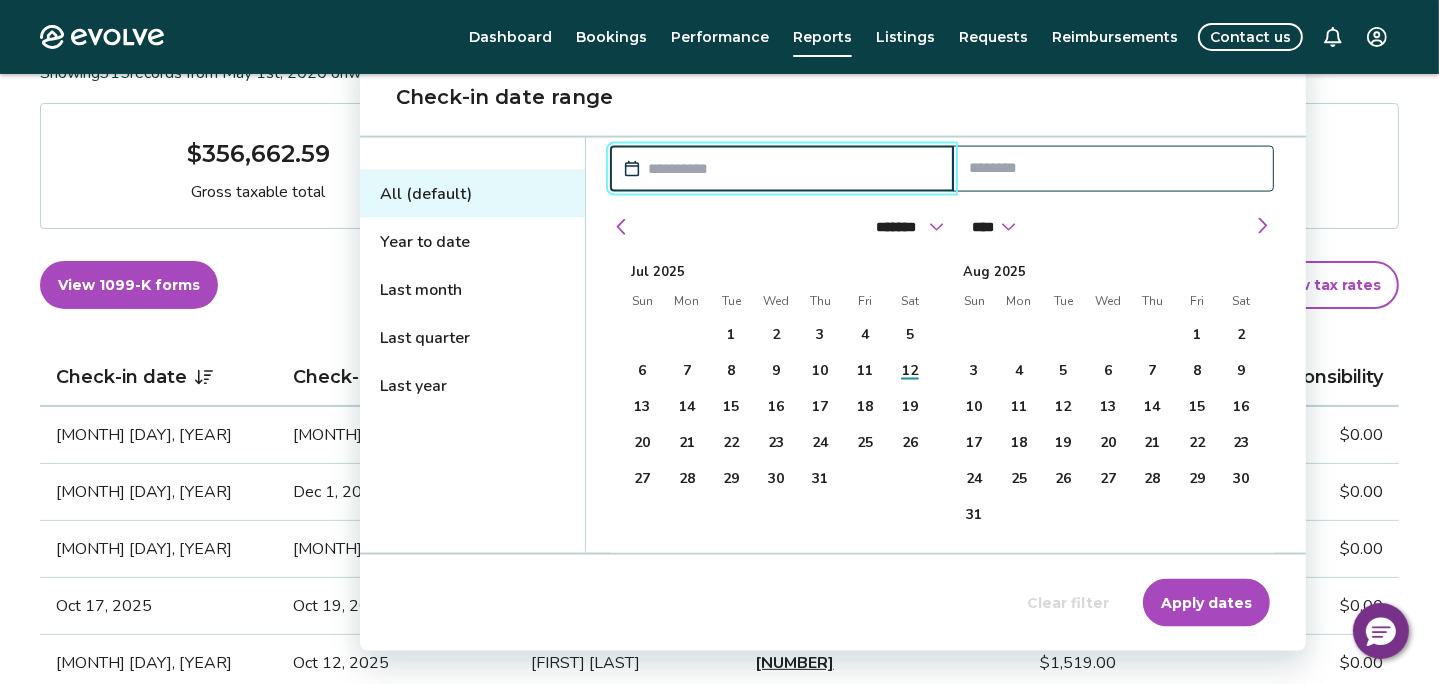 scroll, scrollTop: 300, scrollLeft: 0, axis: vertical 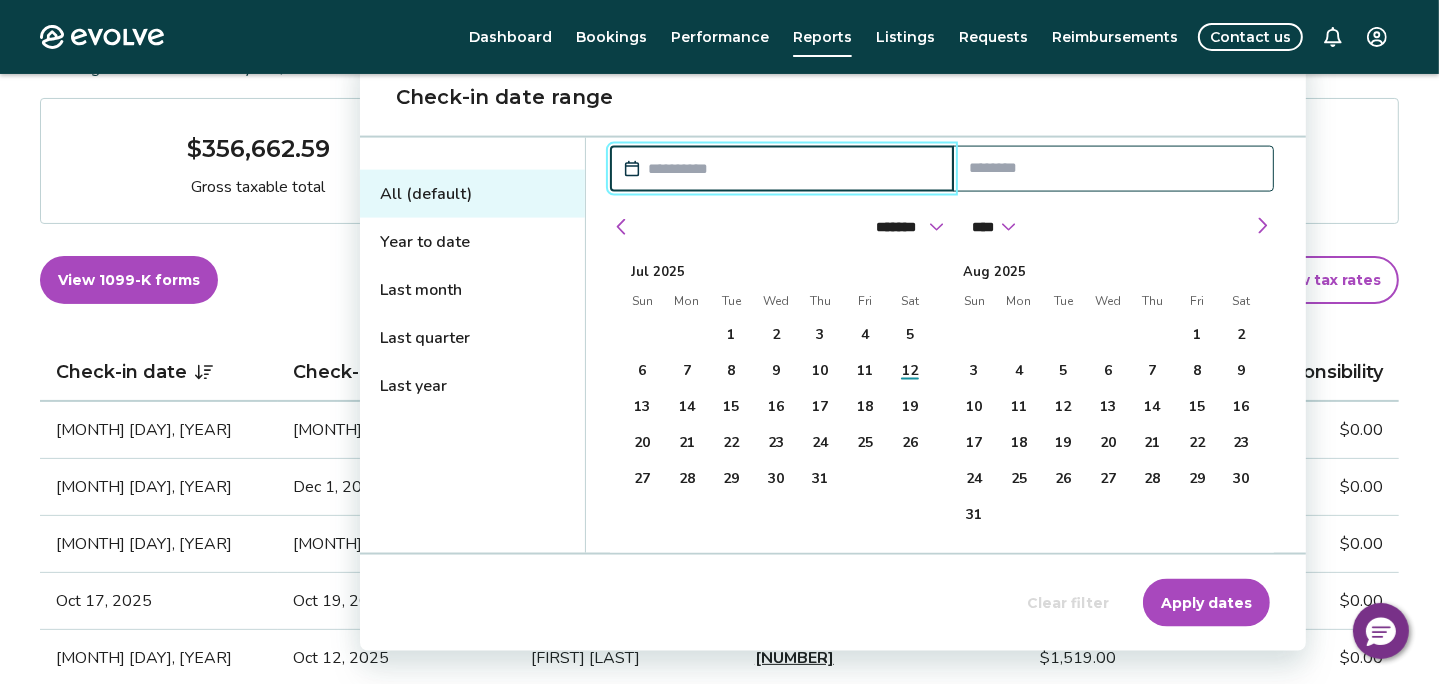 click on "Last quarter" at bounding box center (472, 338) 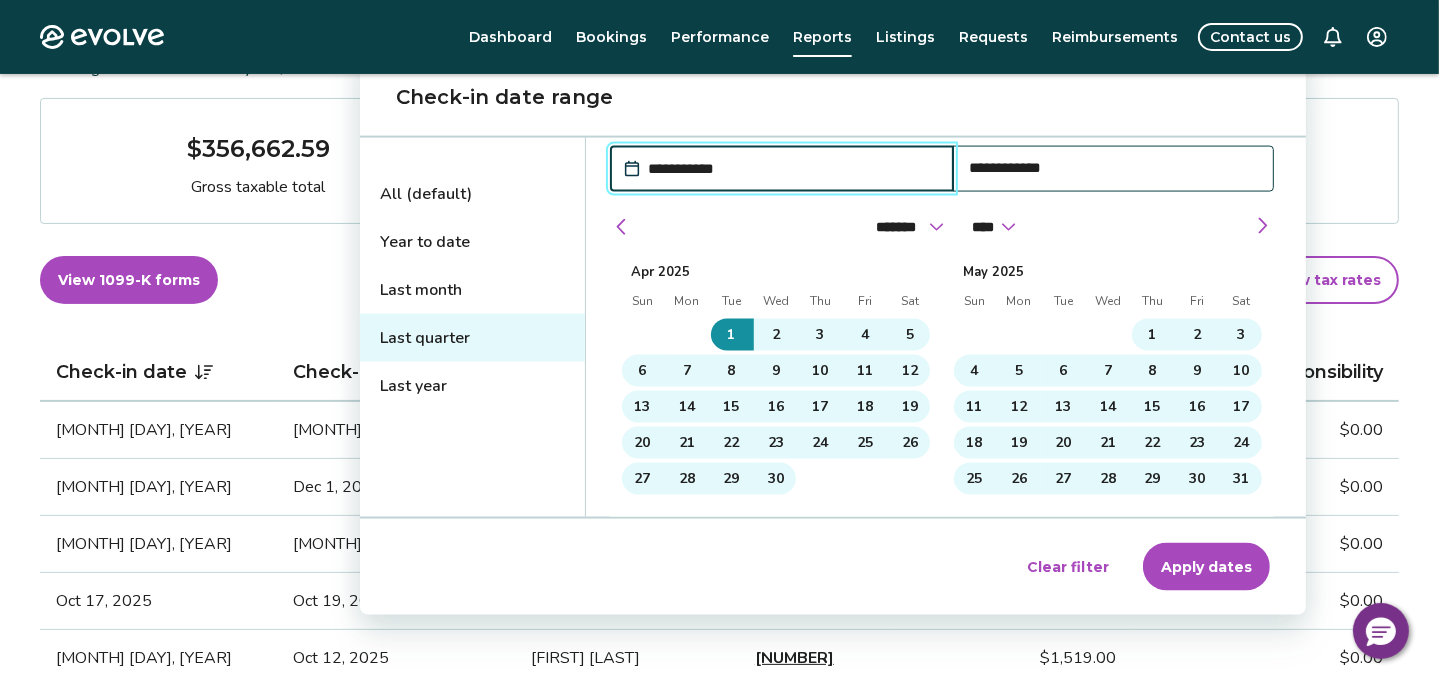 click on "Apply dates" at bounding box center [1206, 567] 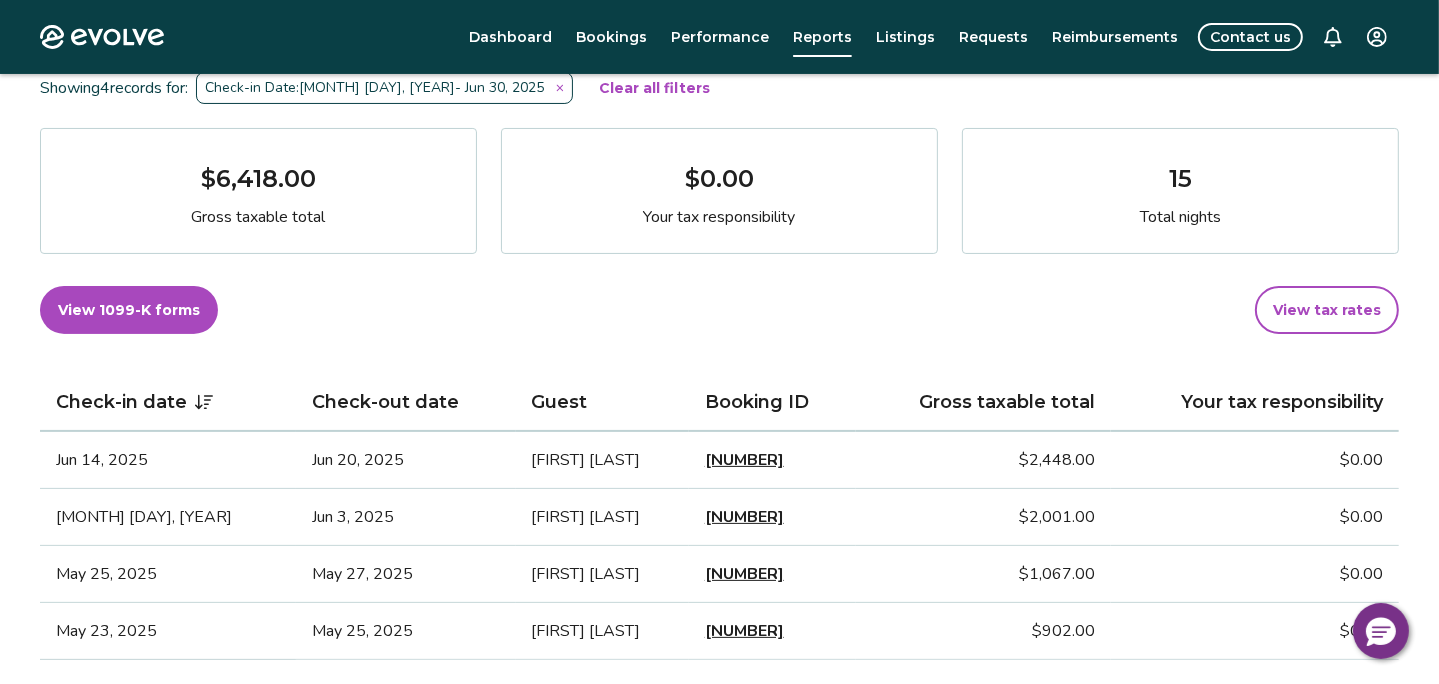 scroll, scrollTop: 0, scrollLeft: 0, axis: both 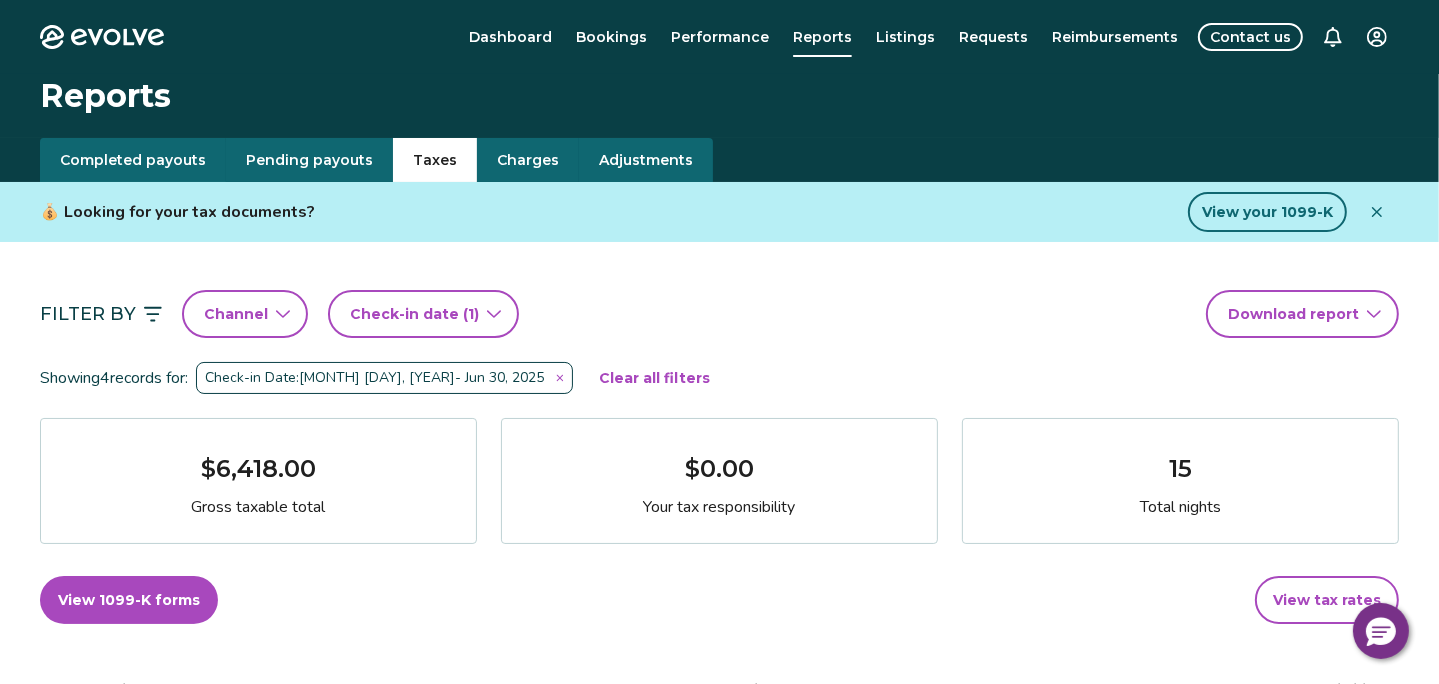 click on "Evolve Dashboard Bookings Performance Reports Listings Requests Reimbursements Contact us Reports Completed payouts Pending payouts Taxes Charges Adjustments 💰 Looking for your tax documents? View your 1099-K Filter By  Channel Check-in date (1) Download   report Showing  [NUMBER]  records   for: Check-in Date:  [MONTH] [DAY], [YEAR]  -   [MONTH] [DAY], [YEAR] Clear all filters $[NUMBER] Gross taxable total $[NUMBER] Your tax responsibility [NUMBER] Total nights View 1099-K forms View tax rates Check-in date Check-out date Guest Booking ID Gross taxable total Your tax responsibility [MONTH] [DAY], [YEAR] [MONTH] [DAY], [YEAR] [FIRST] [LAST] [NUMBER] $[NUMBER] $[NUMBER] [MONTH] [DAY], [YEAR] [MONTH] [DAY], [YEAR] [FIRST] [LAST] [NUMBER] $[NUMBER] $[NUMBER] [MONTH] [DAY], [YEAR] [MONTH] [DAY], [YEAR] [FIRST] [LAST] [NUMBER] $[NUMBER] $[NUMBER] [MONTH] [DAY], [YEAR] [MONTH] [DAY], [YEAR] [FIRST] [LAST] [NUMBER] $[NUMBER] $[NUMBER] Tax FAQs How is my gross taxable total calculated? How is my tax responsibility calculated, and why does it sometimes show $0.00? Why are advertised rates and fees higher than base rates and fees? |" at bounding box center (719, 1080) 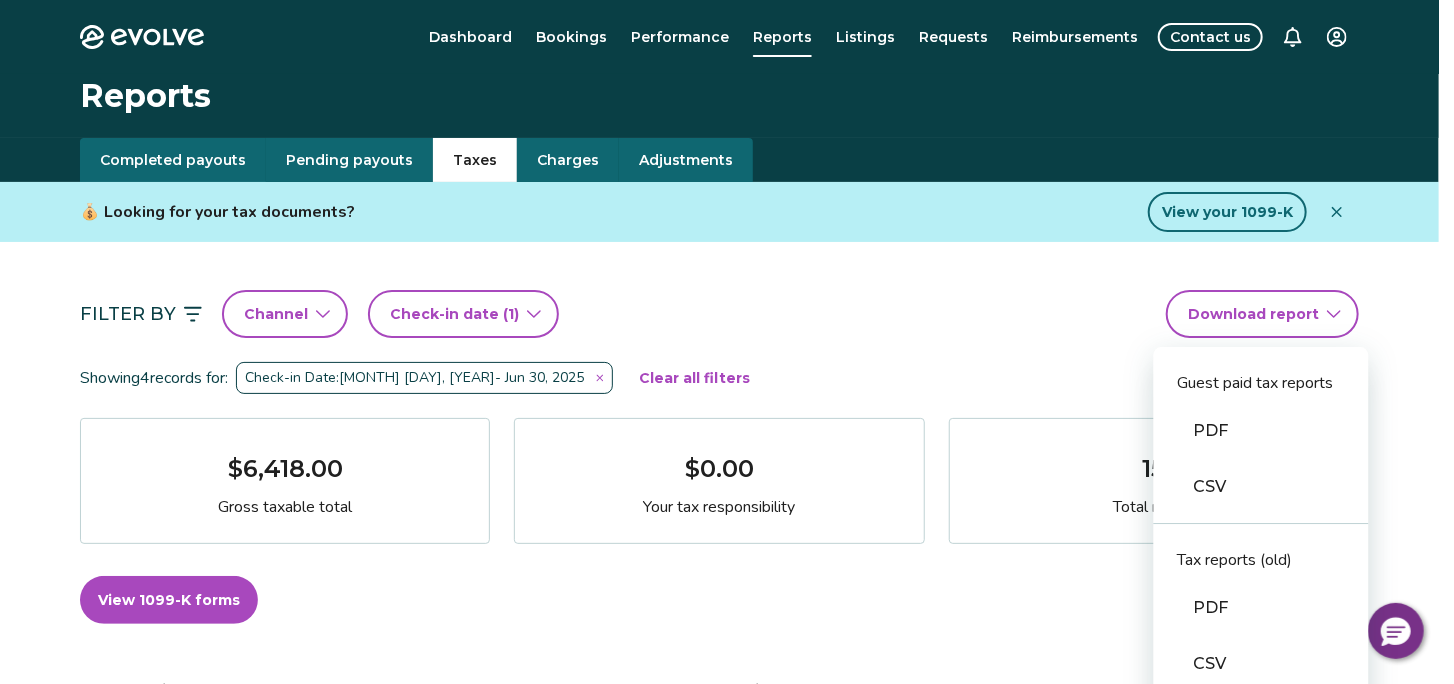 click on "CSV" at bounding box center [1261, 487] 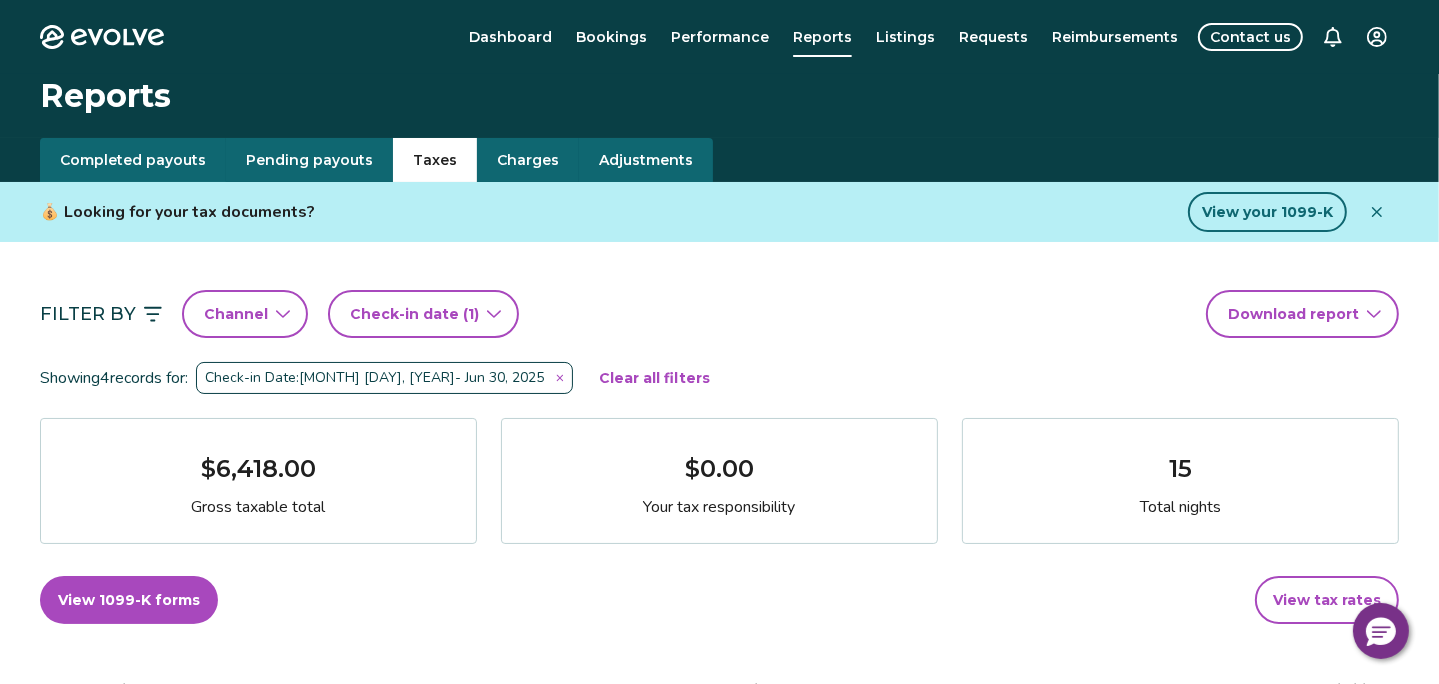 click on "Evolve Dashboard Bookings Performance Reports Listings Requests Reimbursements Contact us Reports Completed payouts Pending payouts Taxes Charges Adjustments 💰 Looking for your tax documents? View your 1099-K Filter By  Channel Check-in date (1) Download   report Showing  [NUMBER]  records   for: Check-in Date:  [MONTH] [DAY], [YEAR]  -   [MONTH] [DAY], [YEAR] Clear all filters $[NUMBER] Gross taxable total $[NUMBER] Your tax responsibility [NUMBER] Total nights View 1099-K forms View tax rates Check-in date Check-out date Guest Booking ID Gross taxable total Your tax responsibility [MONTH] [DAY], [YEAR] [MONTH] [DAY], [YEAR] [FIRST] [LAST] [NUMBER] $[NUMBER] $[NUMBER] [MONTH] [DAY], [YEAR] [MONTH] [DAY], [YEAR] [FIRST] [LAST] [NUMBER] $[NUMBER] $[NUMBER] [MONTH] [DAY], [YEAR] [MONTH] [DAY], [YEAR] [FIRST] [LAST] [NUMBER] $[NUMBER] $[NUMBER] [MONTH] [DAY], [YEAR] [MONTH] [DAY], [YEAR] [FIRST] [LAST] [NUMBER] $[NUMBER] $[NUMBER] Tax FAQs How is my gross taxable total calculated? How is my tax responsibility calculated, and why does it sometimes show $0.00? Why are advertised rates and fees higher than base rates and fees? |" at bounding box center [719, 1080] 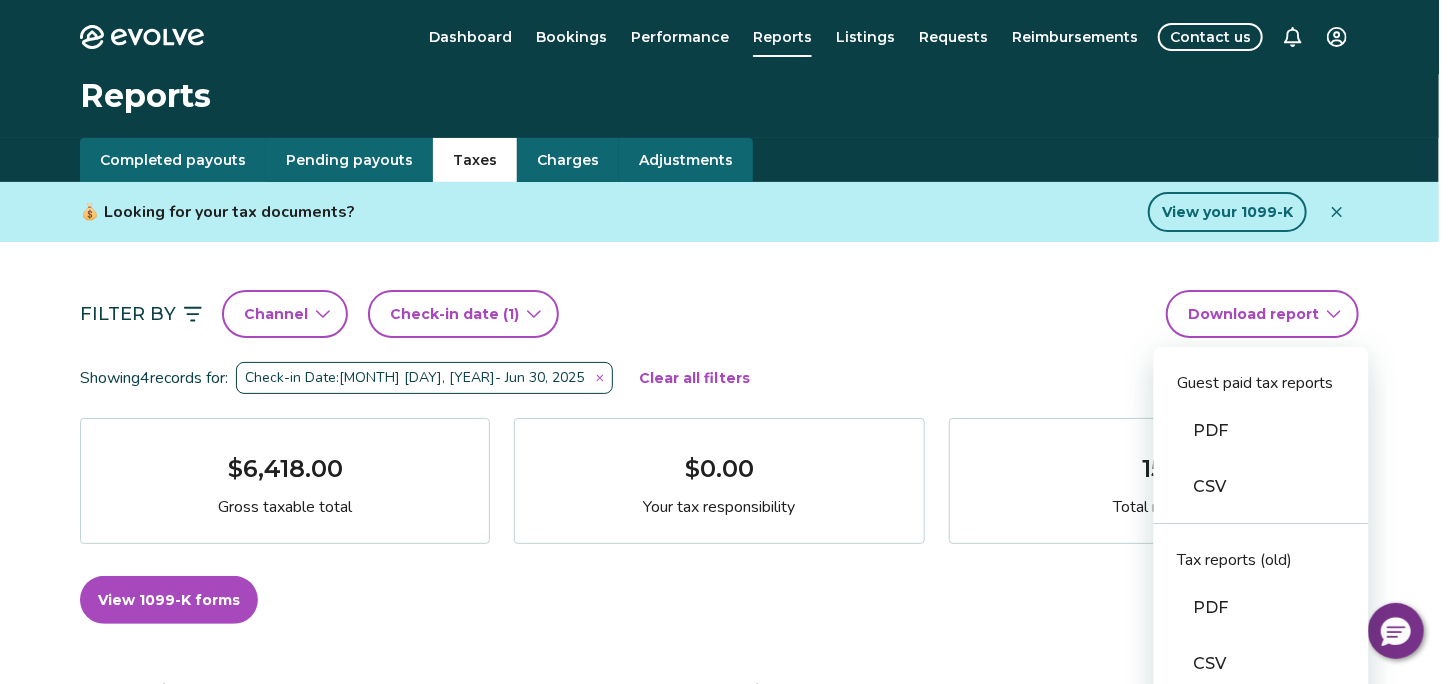 click on "CSV" at bounding box center (1261, 664) 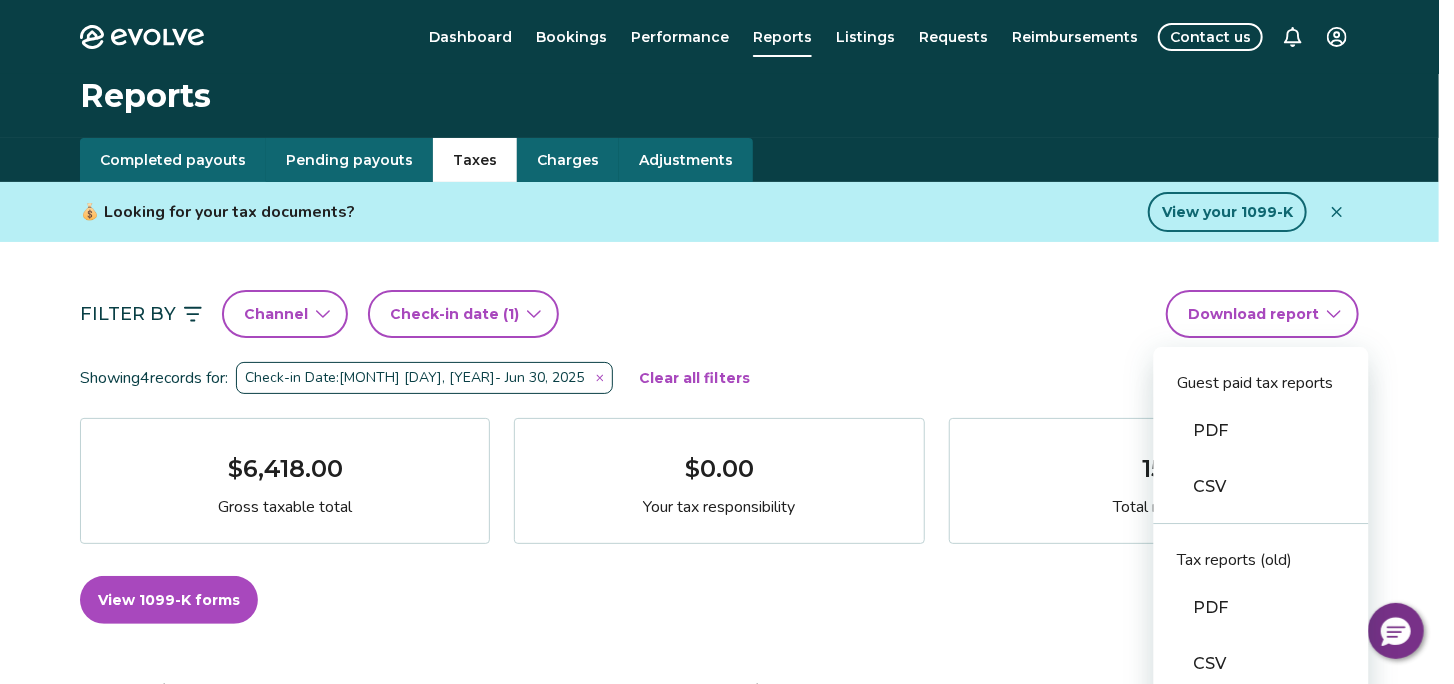click on "CSV" at bounding box center [1261, 487] 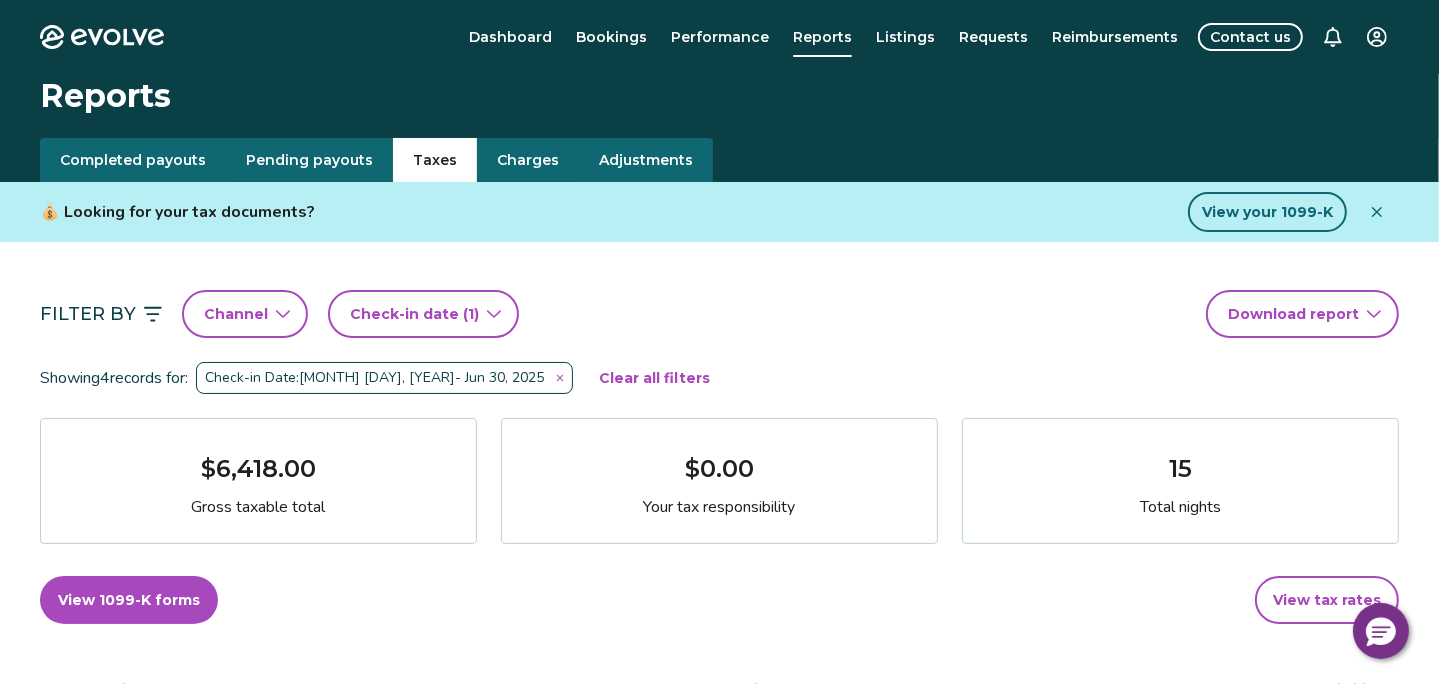drag, startPoint x: 1284, startPoint y: 330, endPoint x: 1284, endPoint y: 391, distance: 61 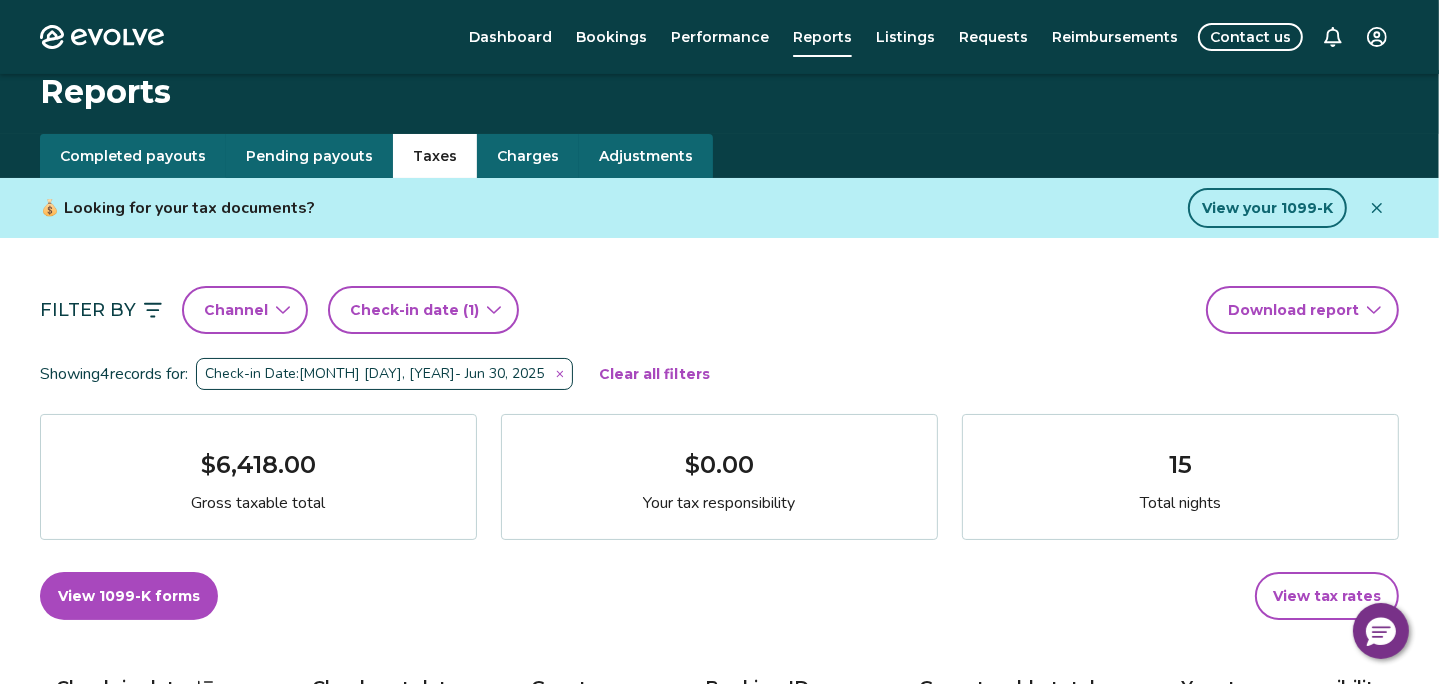 scroll, scrollTop: 0, scrollLeft: 0, axis: both 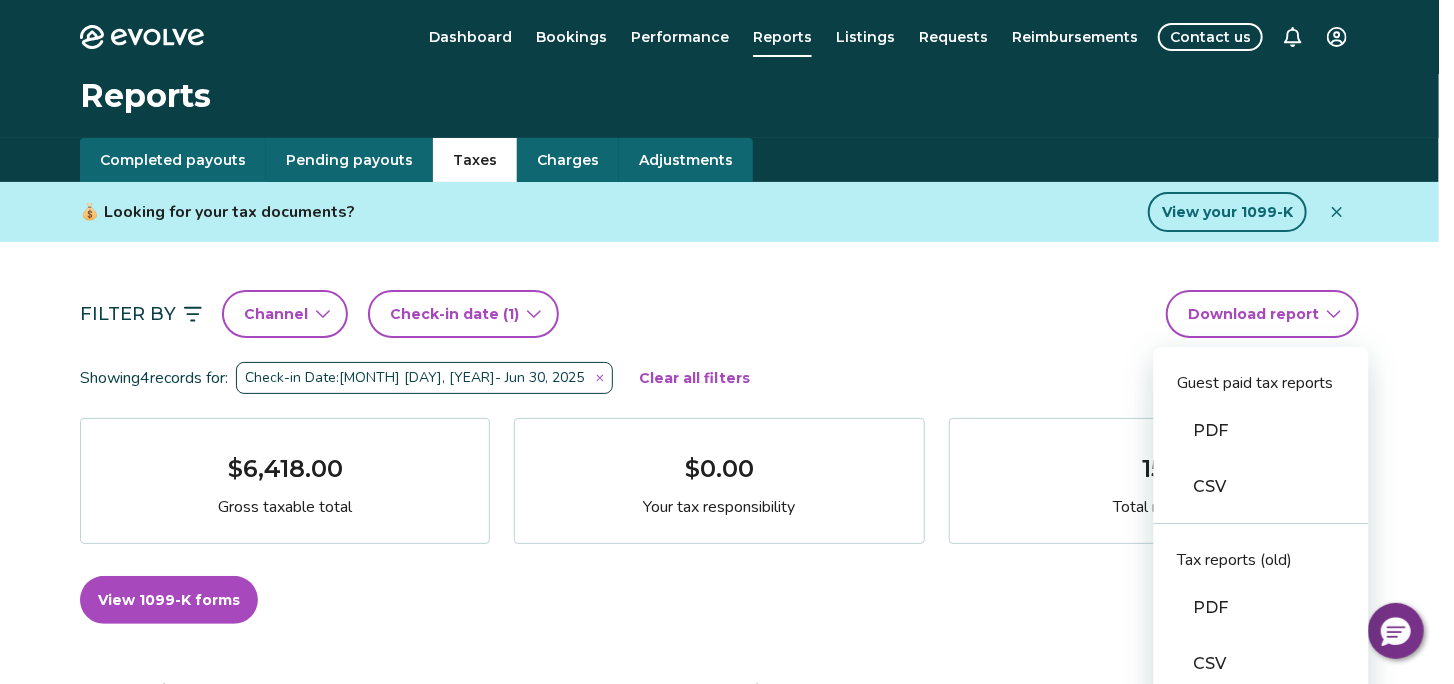 click on "Evolve Dashboard Bookings Performance Reports Listings Requests Reimbursements Contact us Reports Completed payouts Pending payouts Taxes Charges Adjustments 💰 Showing  [NUMBER]  records   for: Check-in Date:  [MONTH] [DAY], [YEAR]  -   [MONTH] [DAY], [YEAR] Clear all filters $[NUMBER] Gross taxable total $[NUMBER] Your tax responsibility [NUMBER] Total nights View 1099-K forms View tax rates Check-in date Check-out date Guest Booking ID Gross taxable total Your tax responsibility [MONTH] [DAY], [YEAR] [MONTH] [DAY], [YEAR] [FIRST] [LAST] [NUMBER] $[NUMBER] $[NUMBER] [MONTH] [DAY], [YEAR] [MONTH] [DAY], [YEAR] [FIRST] [LAST] [NUMBER] $[NUMBER] $[NUMBER] [MONTH] [DAY], [YEAR] [MONTH] [DAY], [YEAR] [FIRST] [LAST] [NUMBER] $[NUMBER] $[NUMBER] [MONTH] [DAY], [YEAR] [MONTH] [DAY], [YEAR] [FIRST] [LAST] [NUMBER] $[NUMBER] $[NUMBER] Tax FAQs How is my gross taxable total calculated? Why are advertised rates and fees higher than base rates and fees? |" at bounding box center [727, 882] 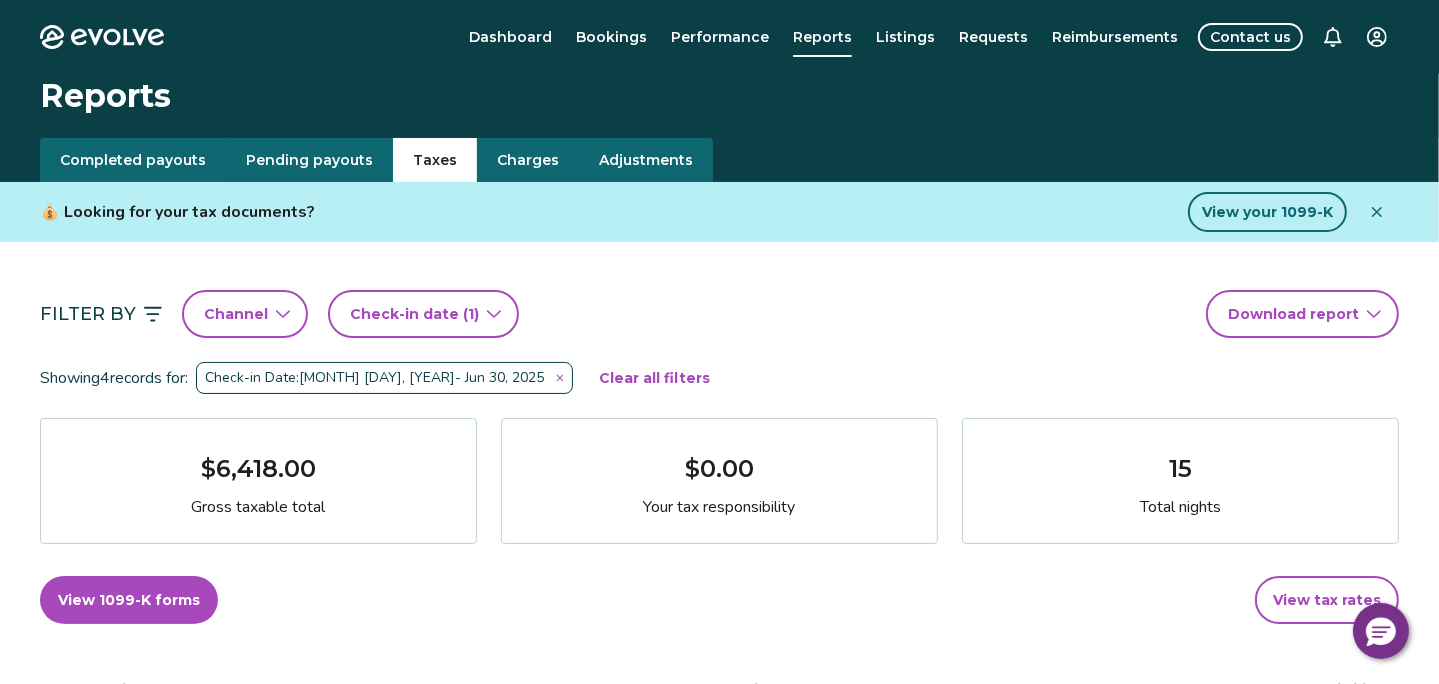 drag, startPoint x: 1220, startPoint y: 437, endPoint x: 712, endPoint y: 306, distance: 524.6189 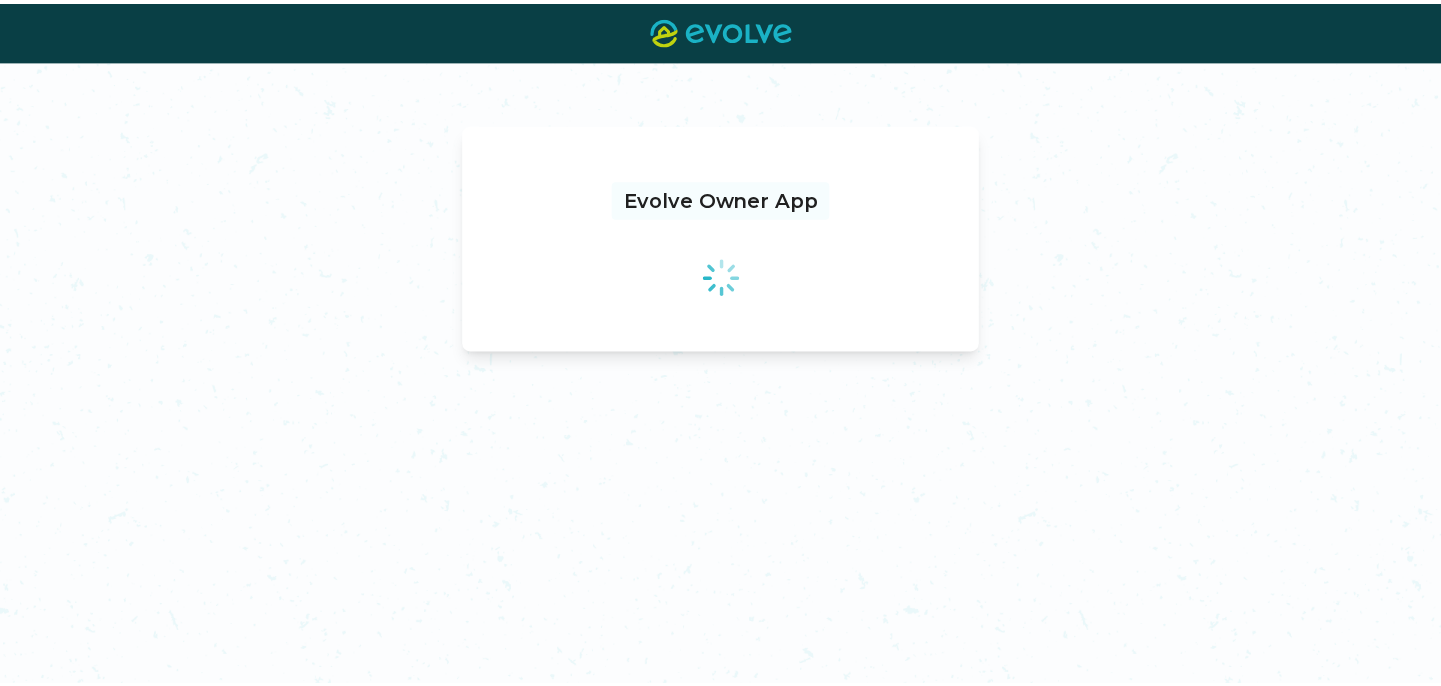 scroll, scrollTop: 0, scrollLeft: 0, axis: both 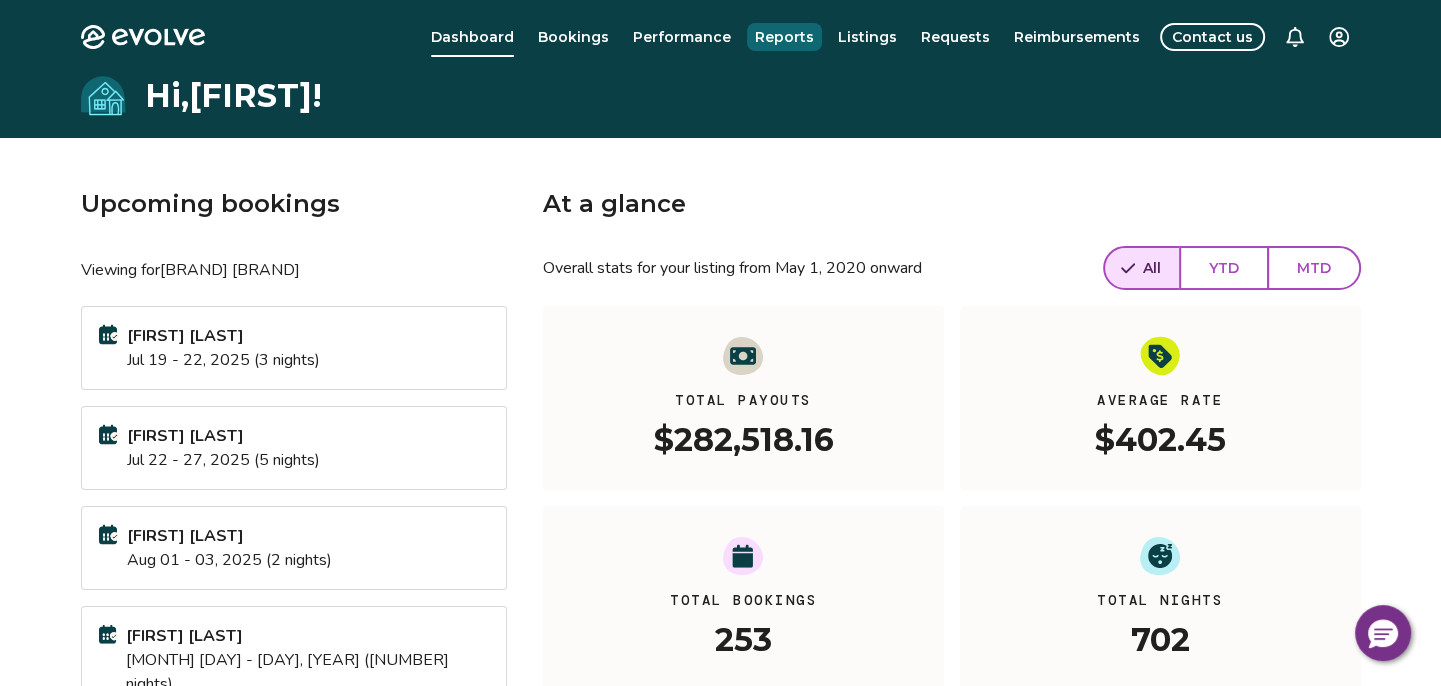 click on "Reports" at bounding box center [784, 37] 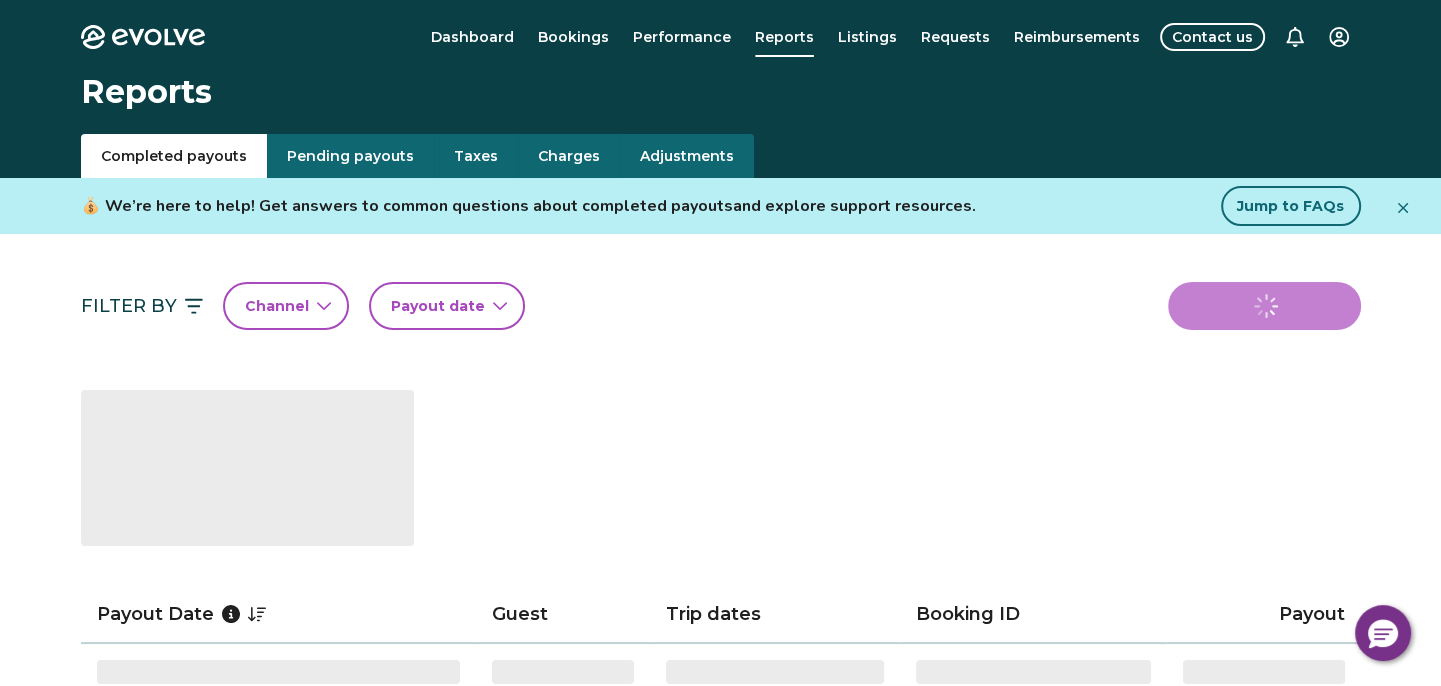 scroll, scrollTop: 0, scrollLeft: 0, axis: both 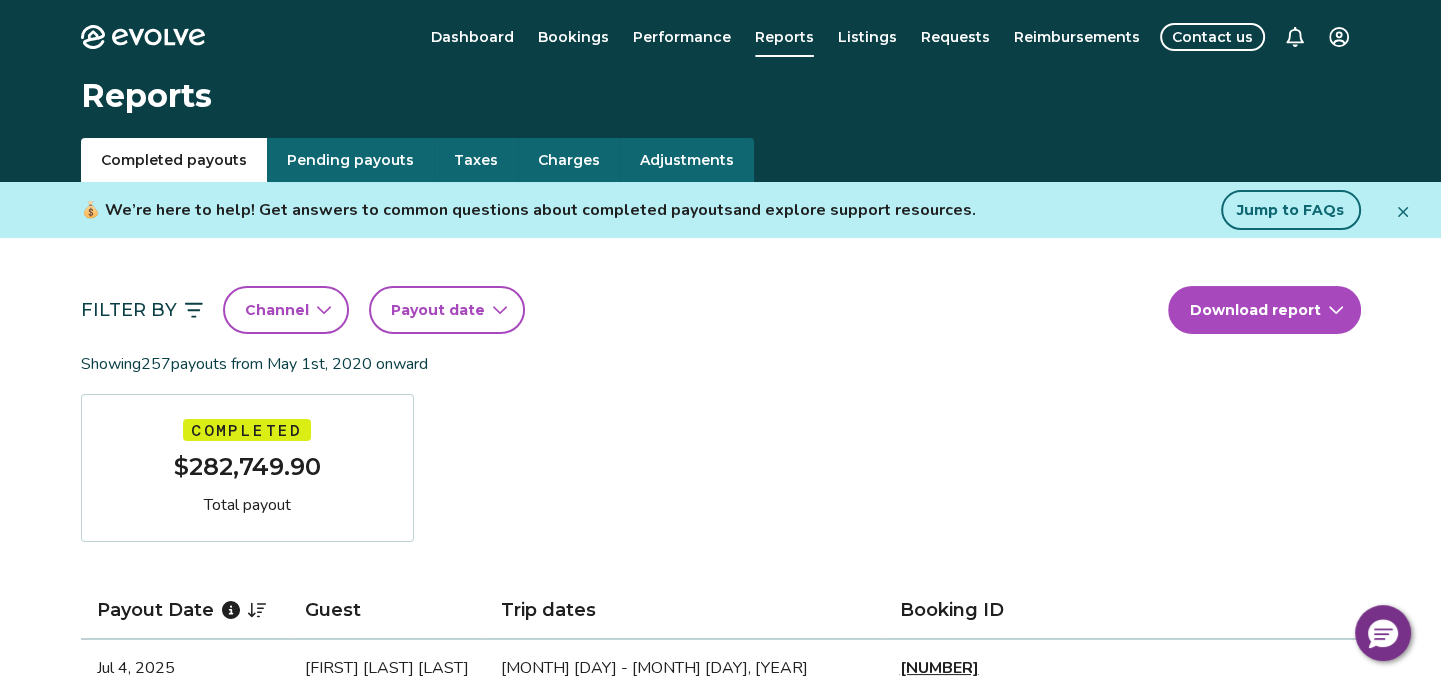 click on "Taxes" at bounding box center (476, 160) 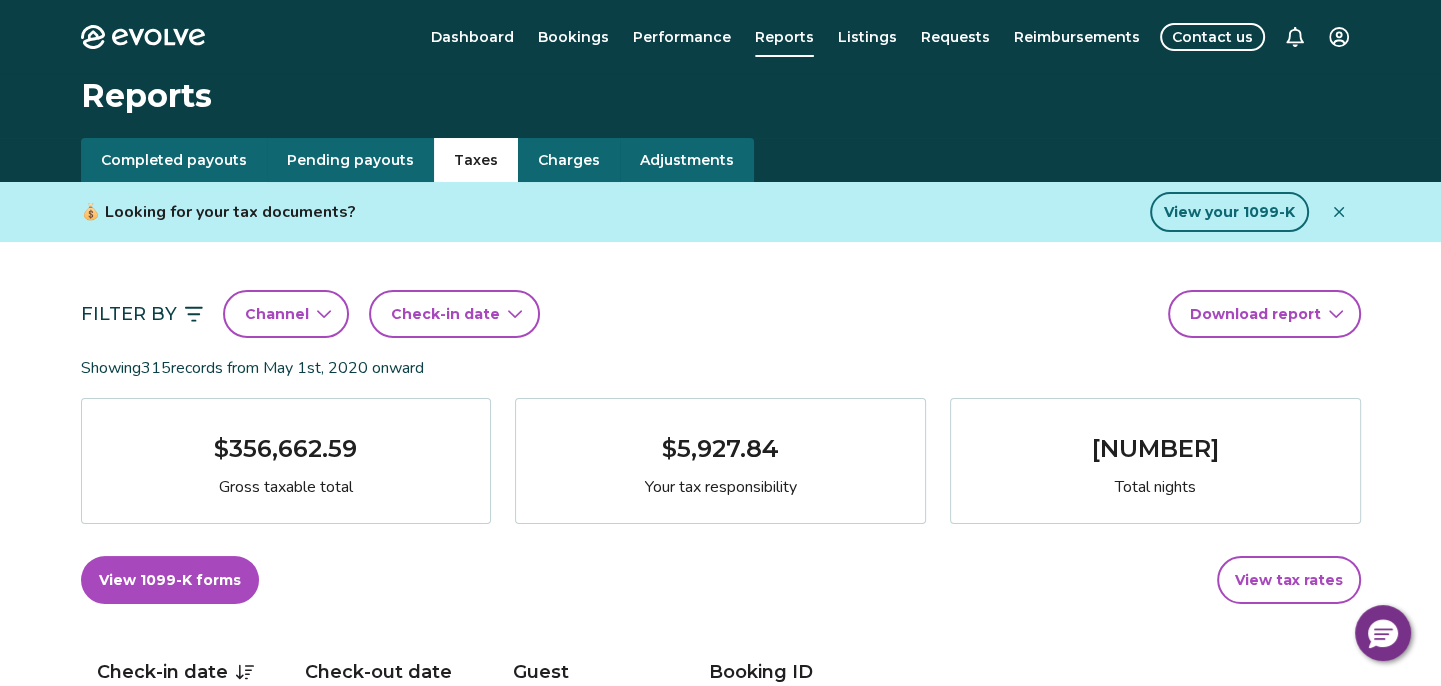 click on "Check-in date" at bounding box center (445, 314) 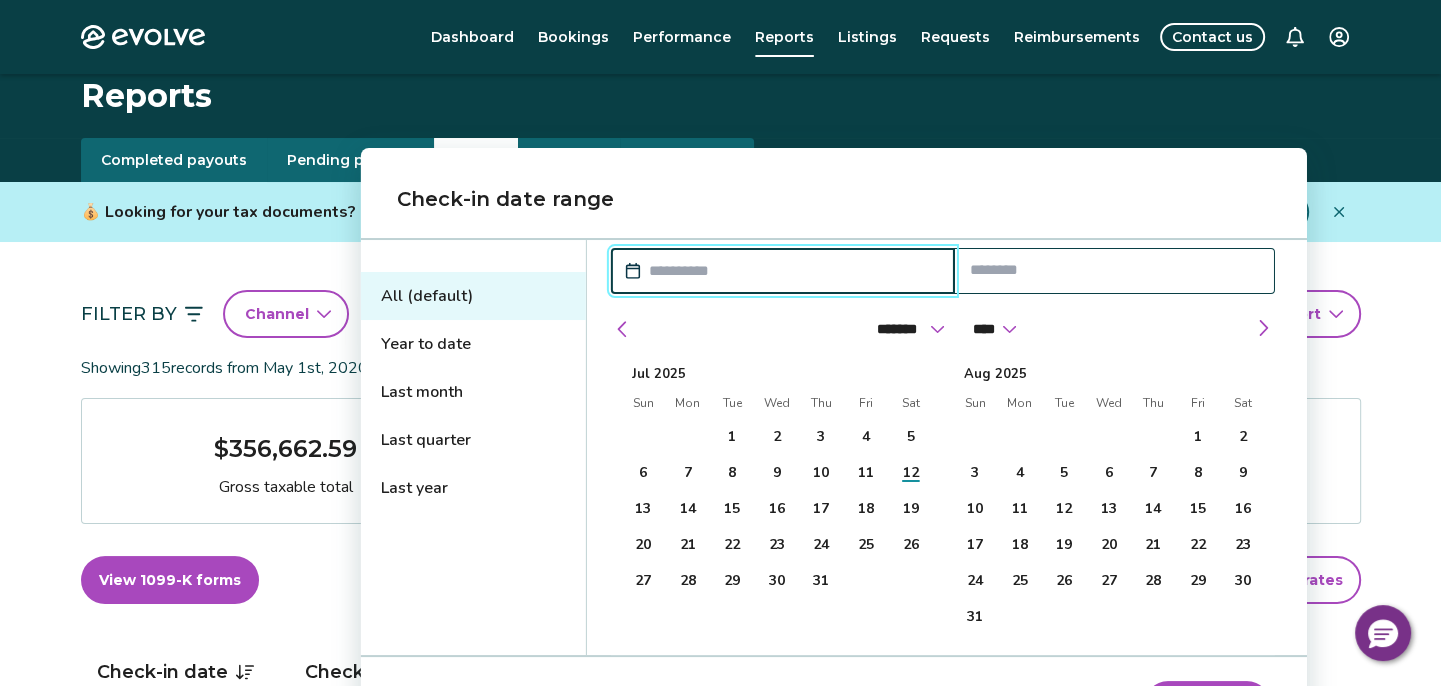 scroll, scrollTop: 300, scrollLeft: 0, axis: vertical 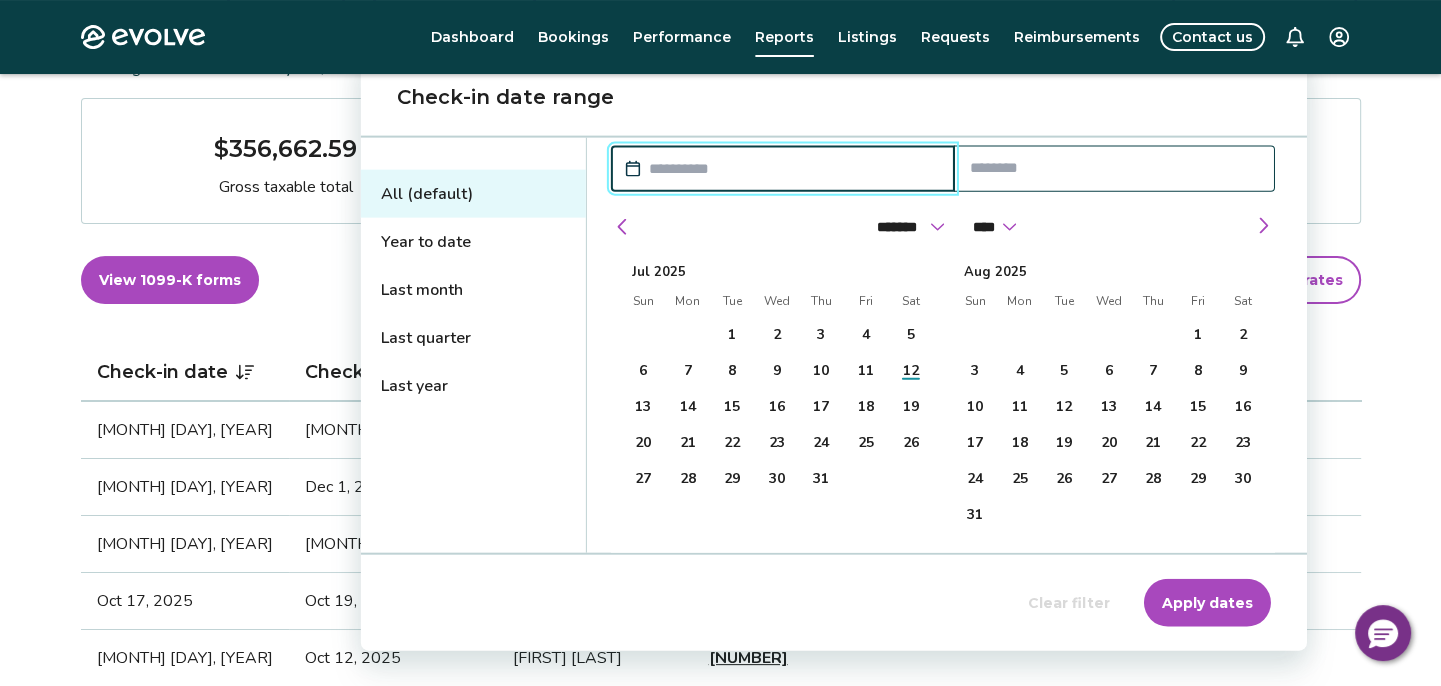 click on "Last quarter" at bounding box center [473, 338] 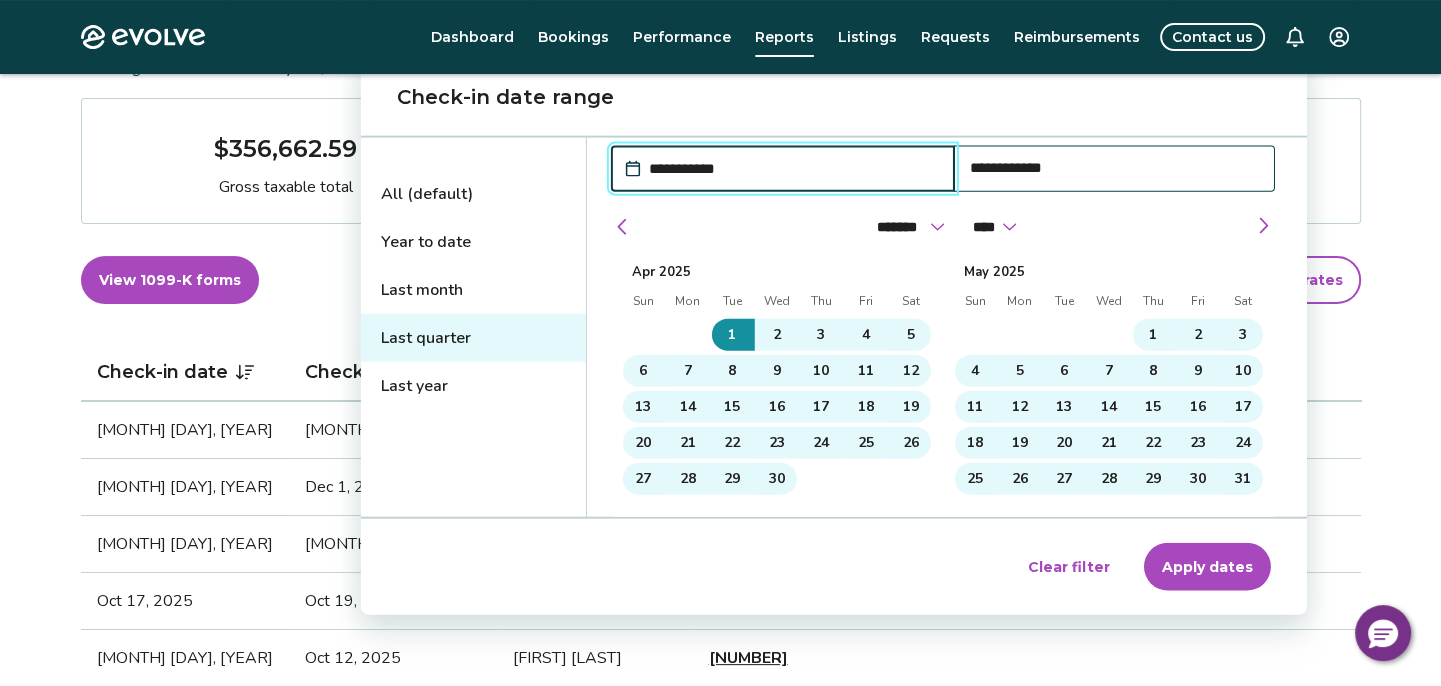 click on "Apply dates" at bounding box center [1207, 567] 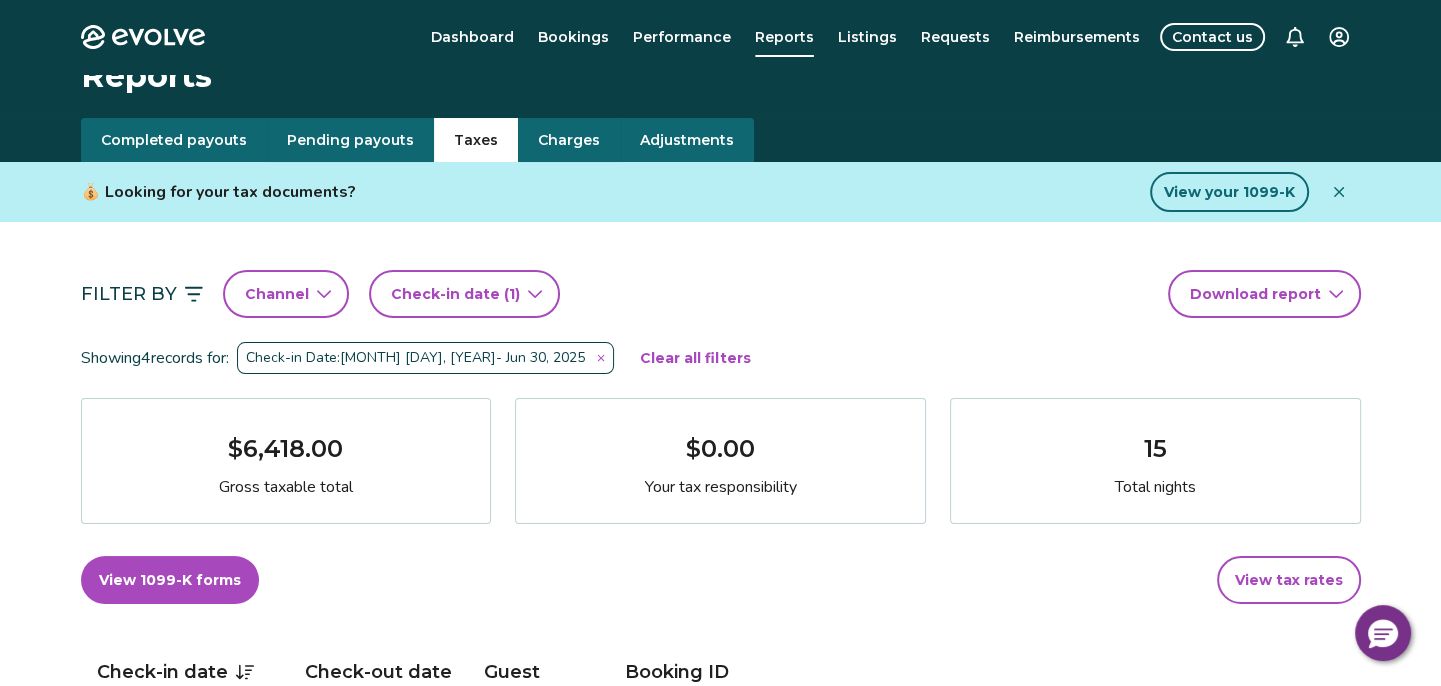 scroll, scrollTop: 0, scrollLeft: 0, axis: both 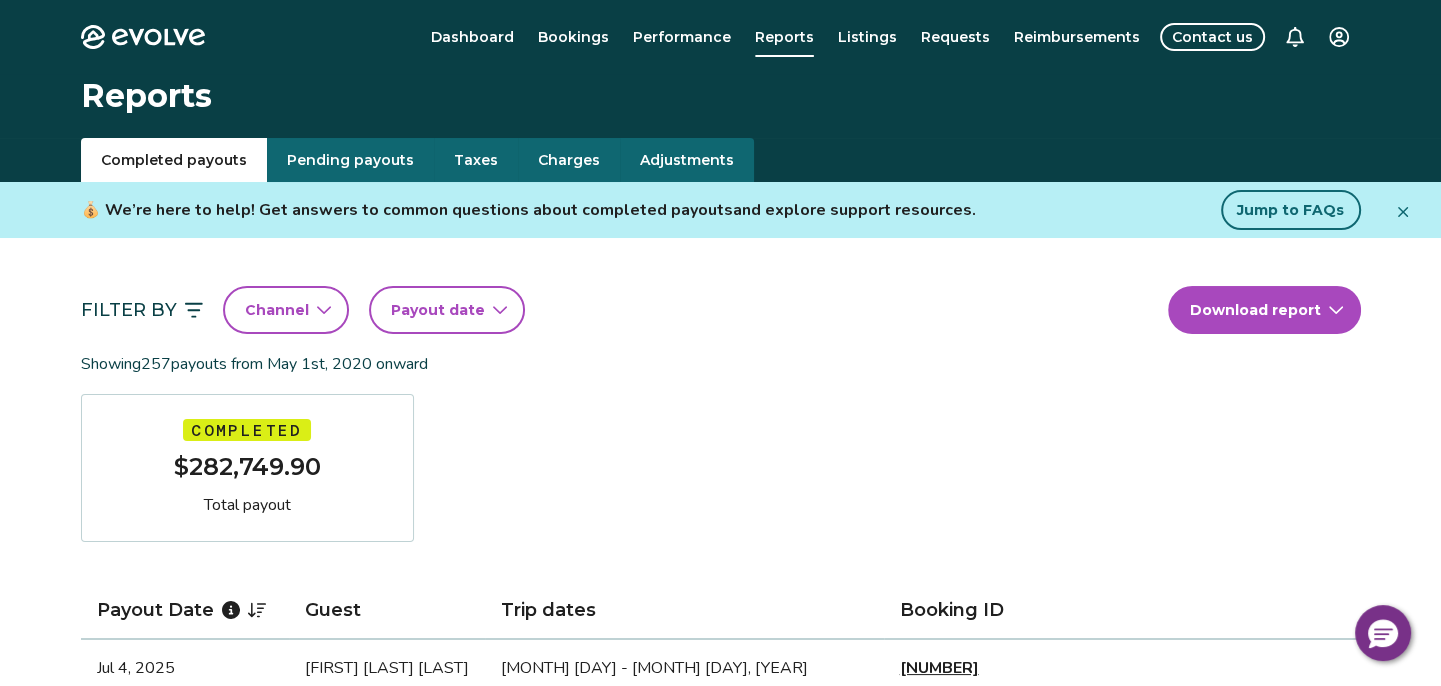 click on "Completed payouts" at bounding box center (174, 160) 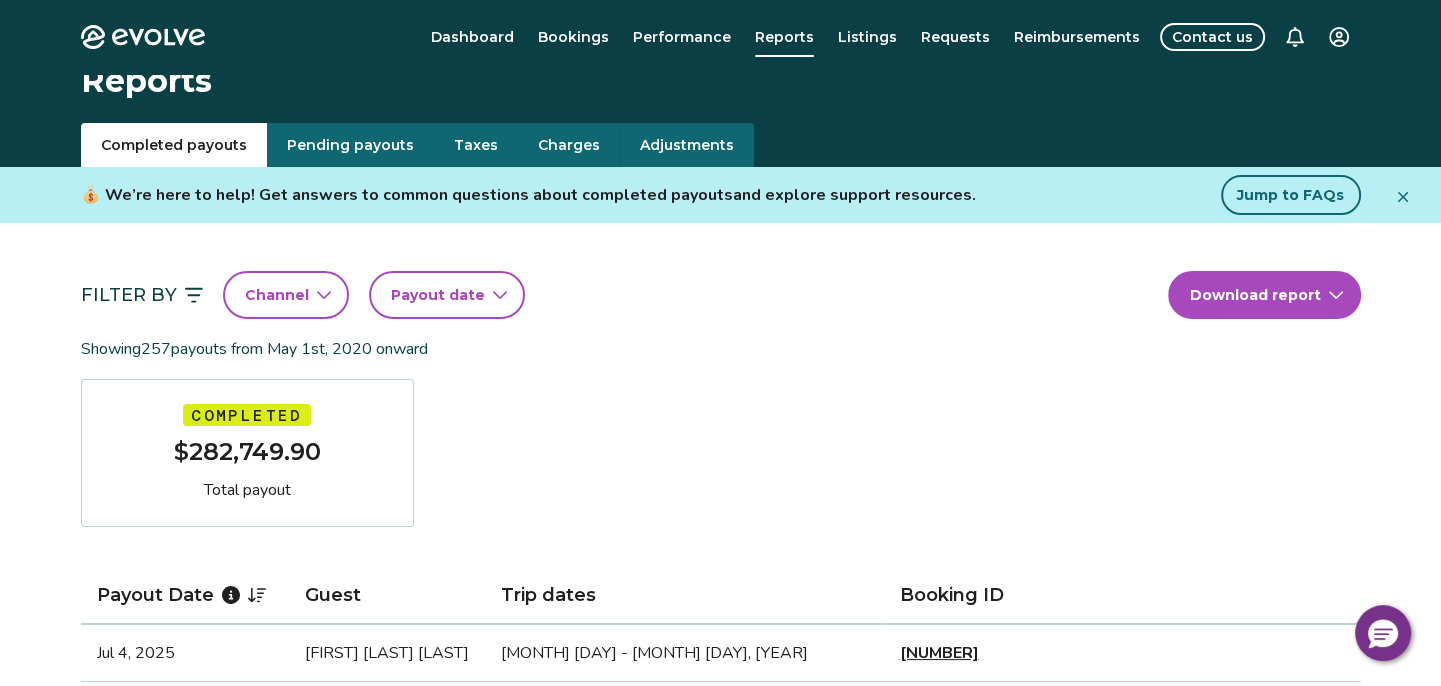 scroll, scrollTop: 0, scrollLeft: 0, axis: both 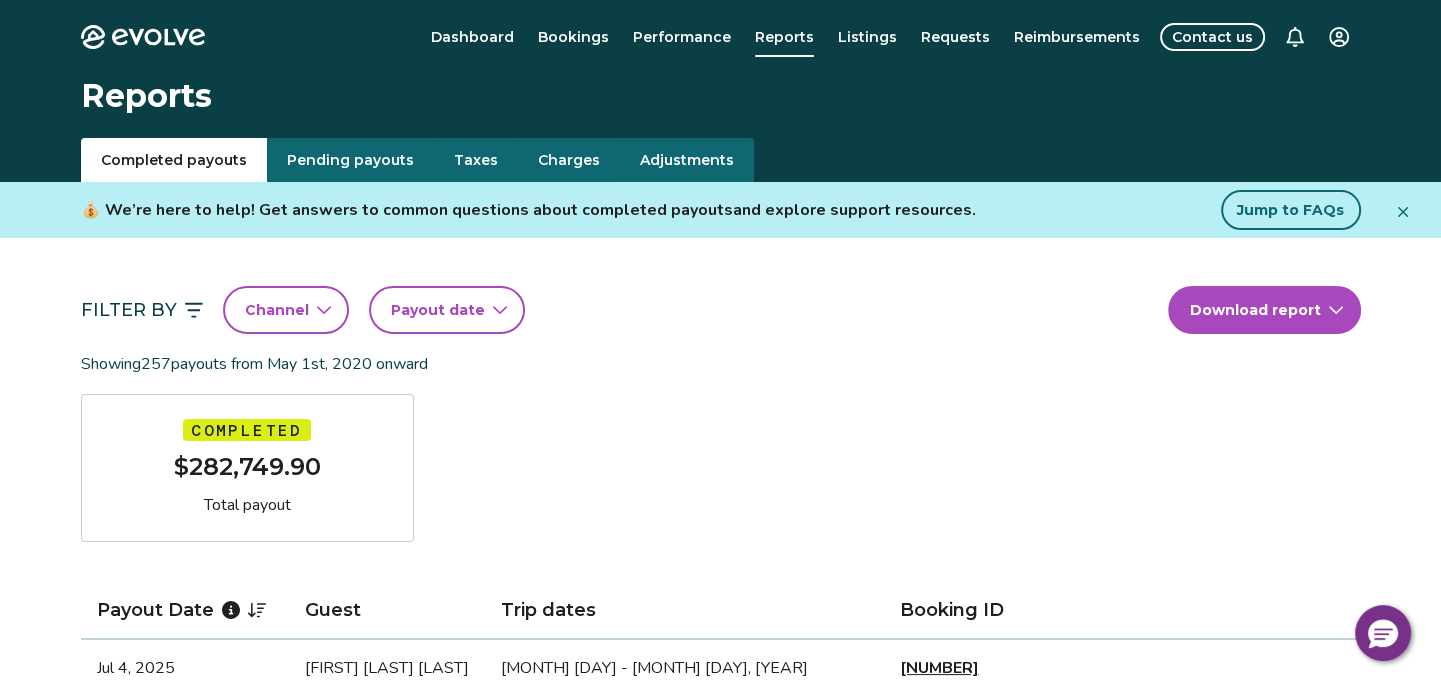 click on "Payout date" at bounding box center [447, 310] 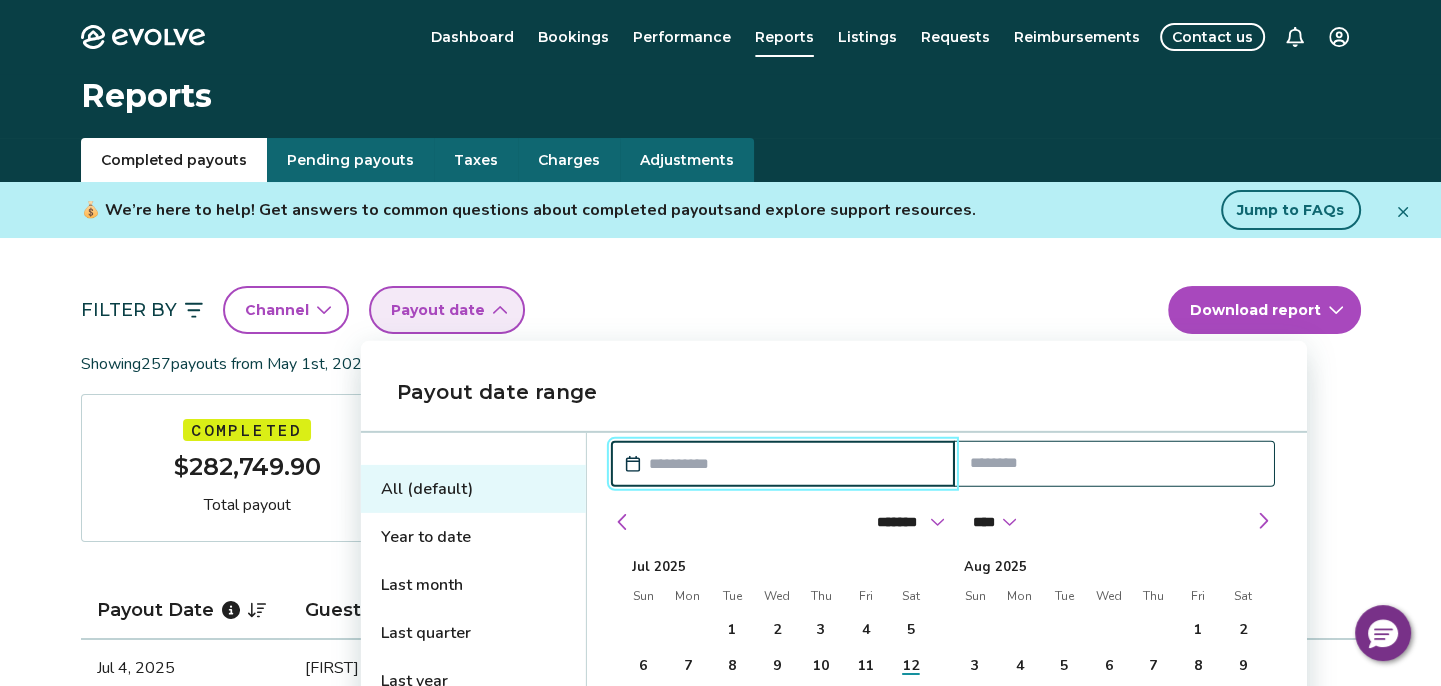 click on "Last quarter" at bounding box center [473, 633] 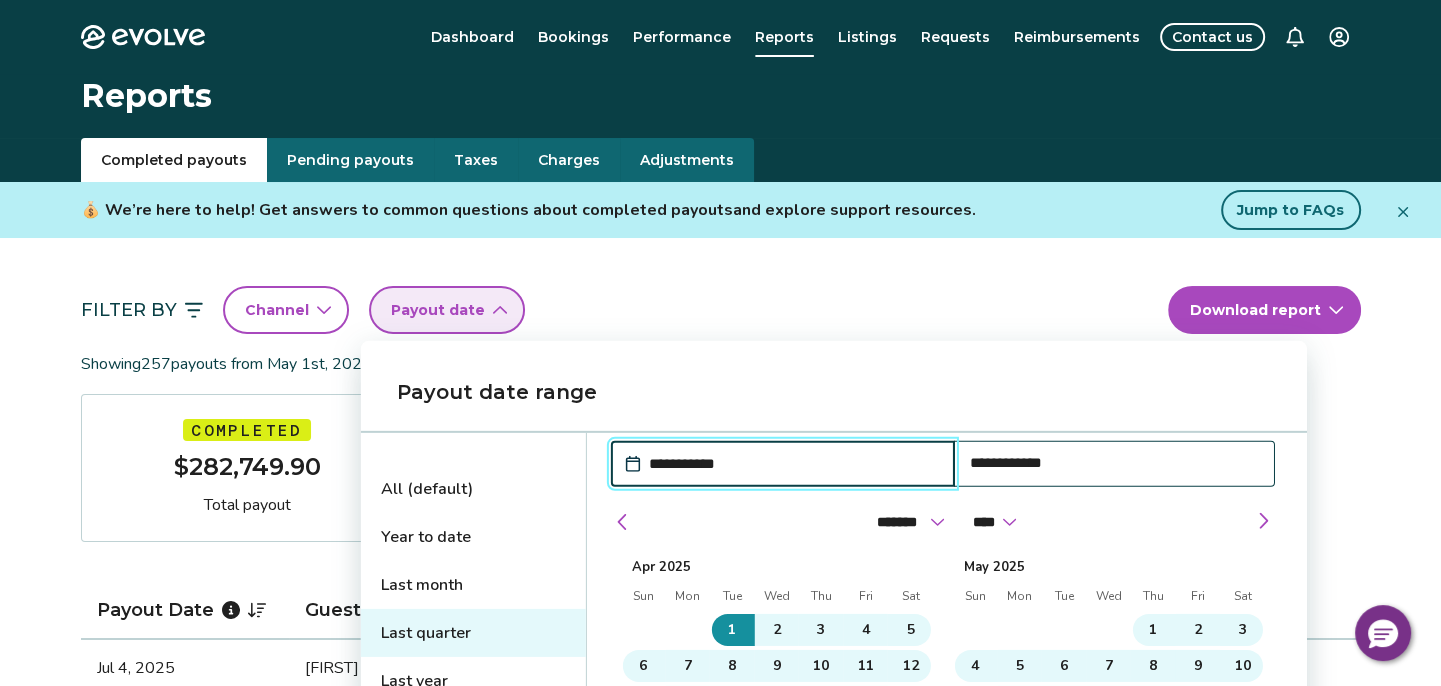 scroll, scrollTop: 300, scrollLeft: 0, axis: vertical 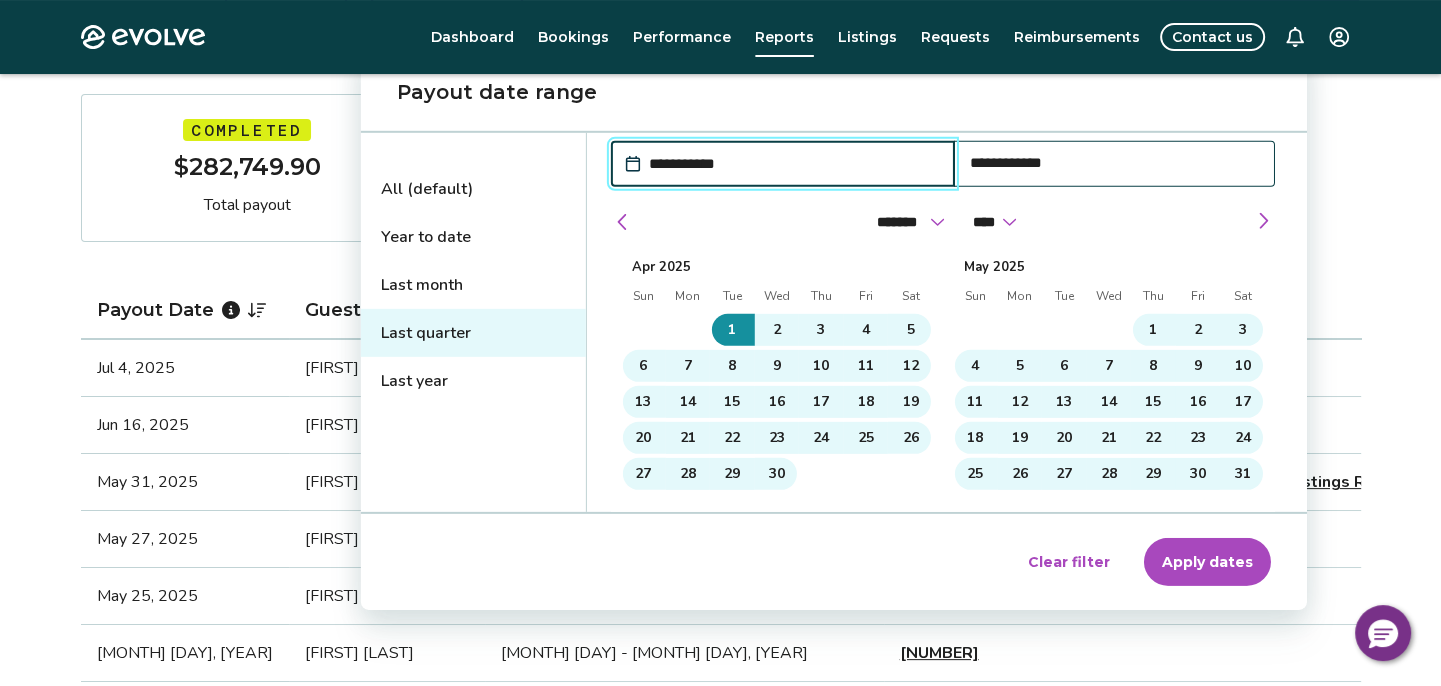 click on "Apply dates" at bounding box center (1207, 562) 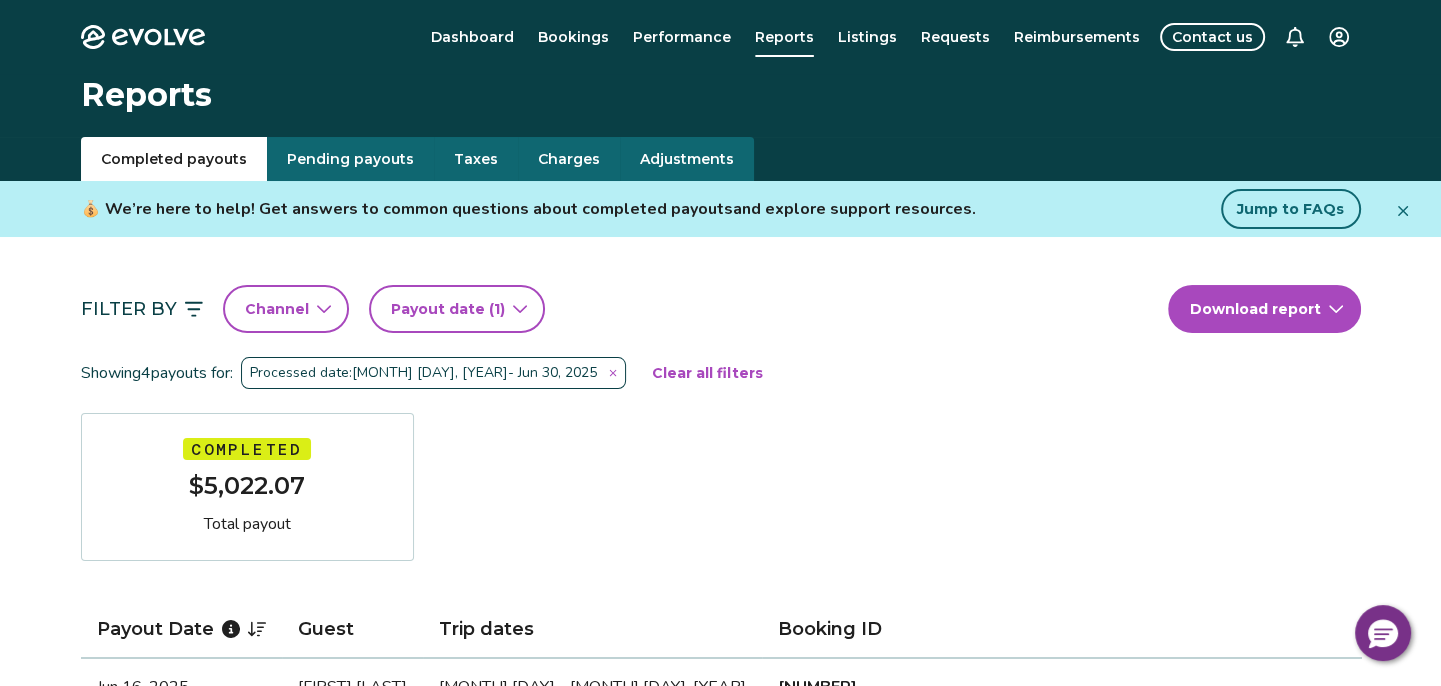 scroll, scrollTop: 0, scrollLeft: 0, axis: both 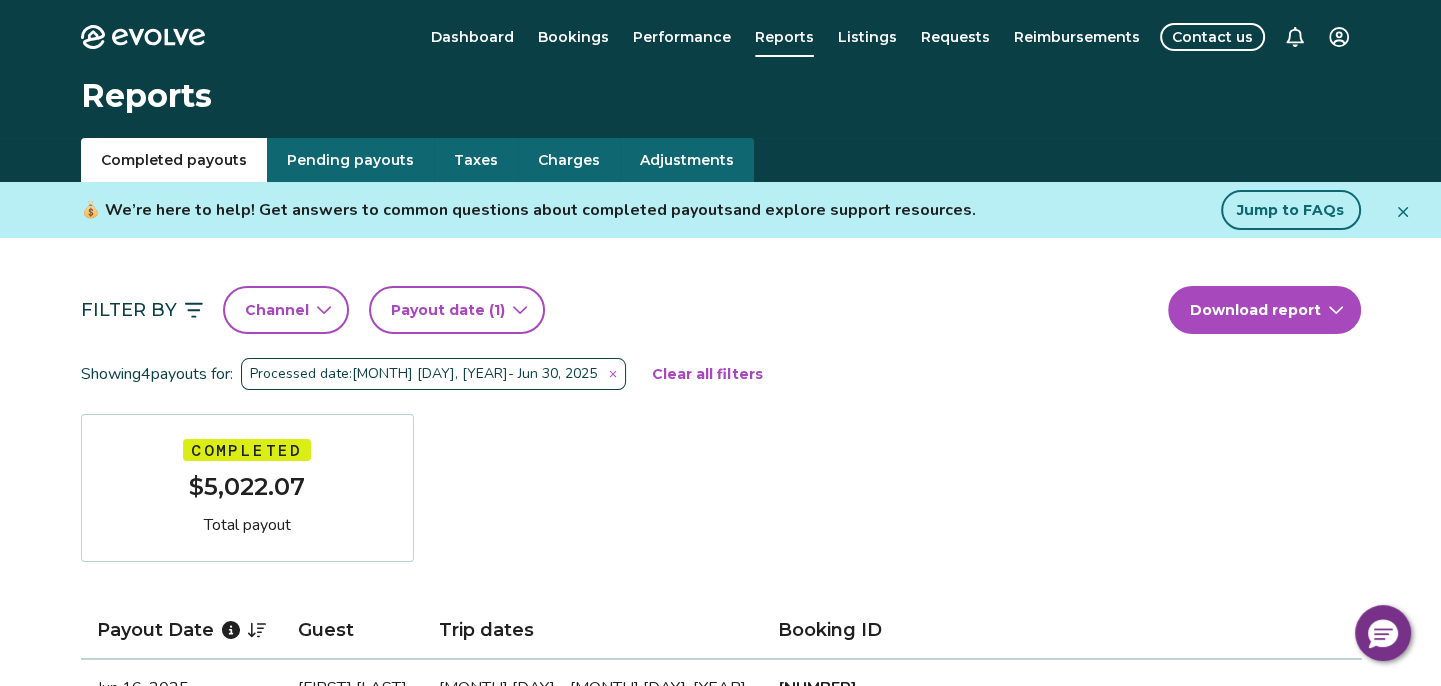 click on "Evolve Dashboard Bookings Performance Reports Listings Requests Reimbursements Contact us Reports Completed payouts Pending payouts Taxes Charges Adjustments 💰 We’re here to help! Get answers to common questions about   completed payouts  and explore support resources. Jump to FAQs Filter By  Channel Payout date (1) Download   report Showing  [NUMBER]  payouts   for: Processed date:  [MONTH] [DAY], [YEAR]  -   [MONTH] [DAY], [YEAR] Clear all filters Completed $[NUMBER] Total payout Payout Date Guest Trip dates Booking ID Payout [MONTH] [DAY], [YEAR] [FIRST] [LAST] [MONTH] [DAY] - [MONTH] [DAY], [YEAR] [NUMBER] $[NUMBER] [MONTH] [DAY], [YEAR] [FIRST] [LAST] [MONTH] [DAY] - [MONTH] [DAY], [YEAR] [NUMBER] $[NUMBER] [MONTH] [DAY], [YEAR] [FIRST] [LAST] [MONTH] [DAY] - [MONTH] [DAY], [YEAR] [NUMBER] $[NUMBER] [MONTH] [DAY], [YEAR] [FIRST] [LAST] [MONTH] [DAY] - [MONTH] [DAY], [YEAR] [NUMBER] $[NUMBER] Completed Payout FAQs How is my payout amount calculated? How is Evolve’s management fee calculated? When will I receive my payout? How are payouts processed for monthly stays? Completed Payout resources     How Do I View My Payout History?" at bounding box center [720, 815] 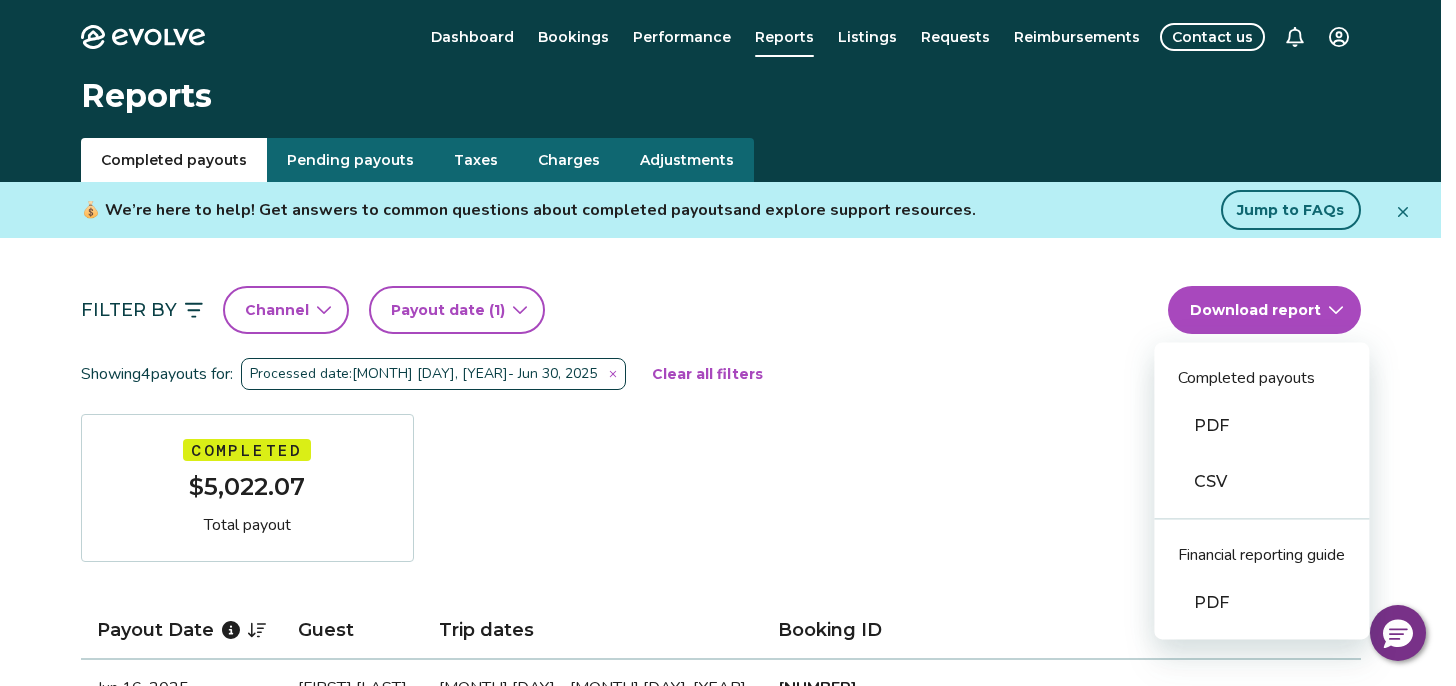 click on "CSV" at bounding box center [1261, 482] 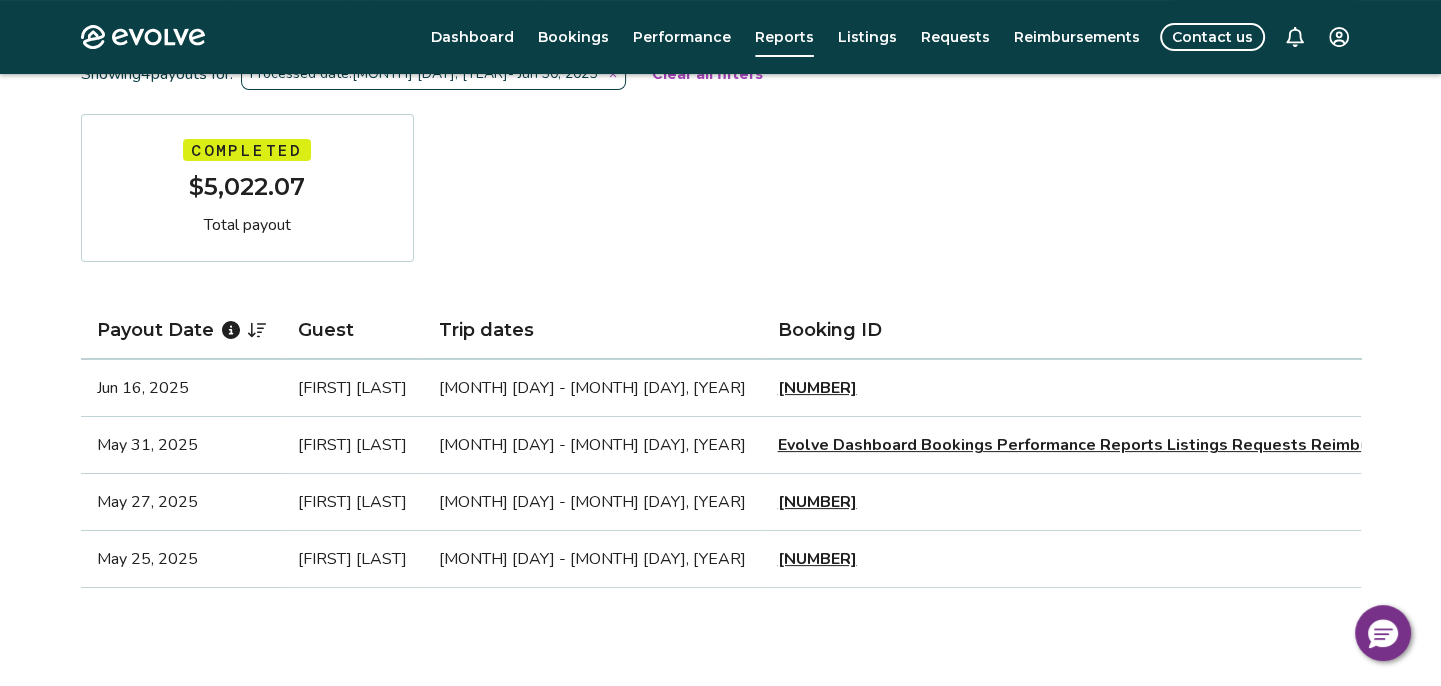 scroll, scrollTop: 0, scrollLeft: 0, axis: both 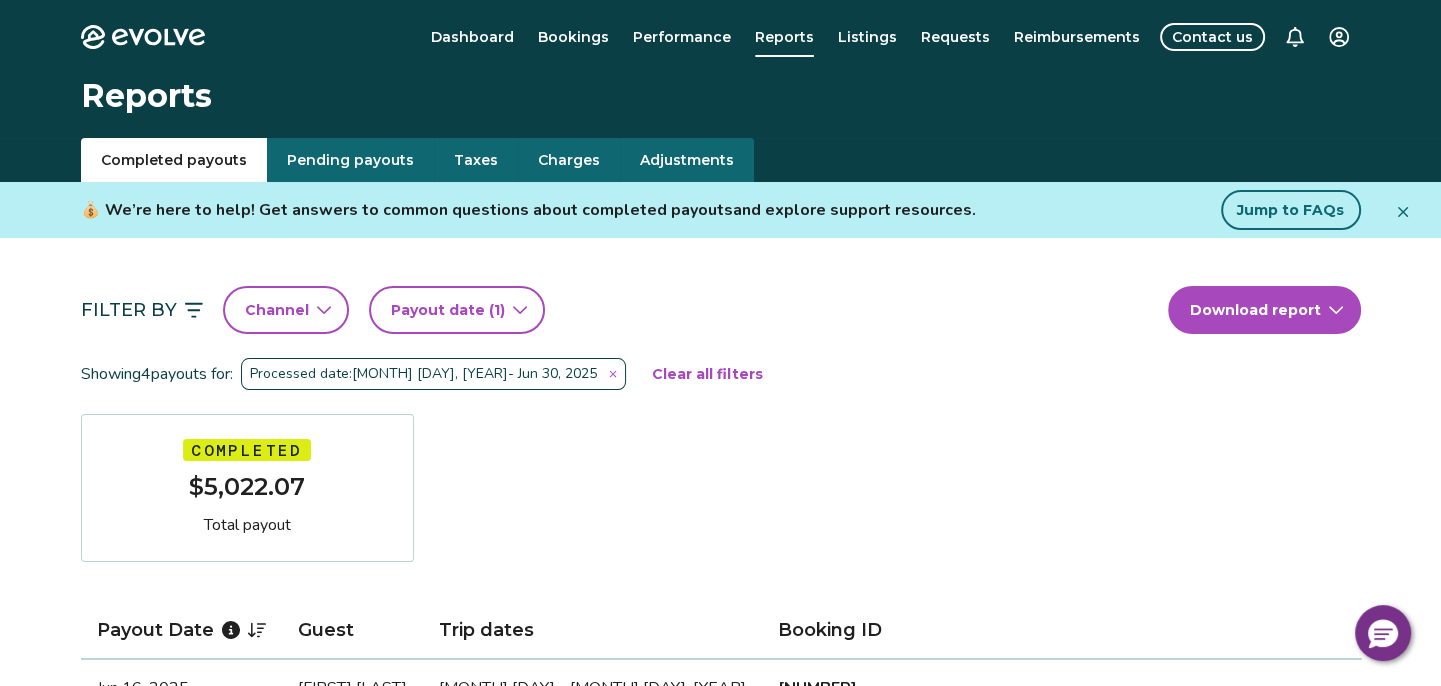 click on "Taxes" at bounding box center (476, 160) 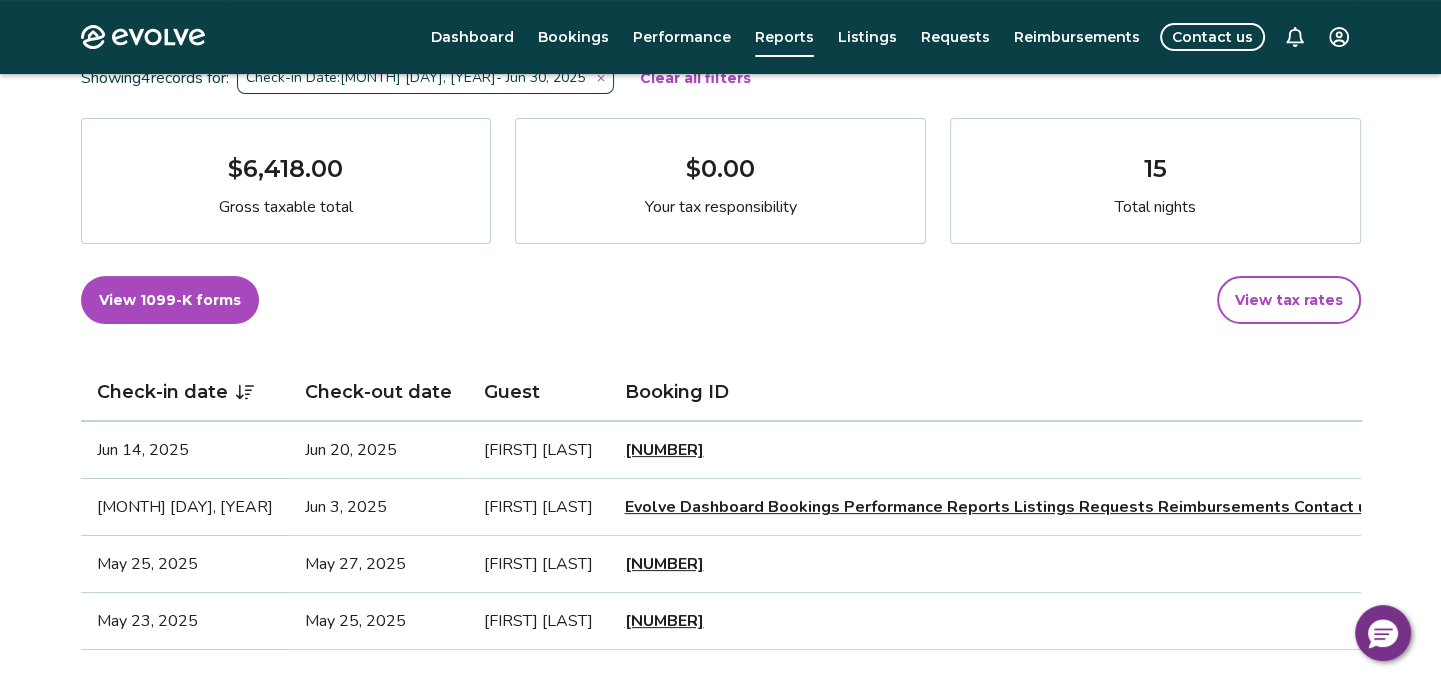 scroll, scrollTop: 0, scrollLeft: 0, axis: both 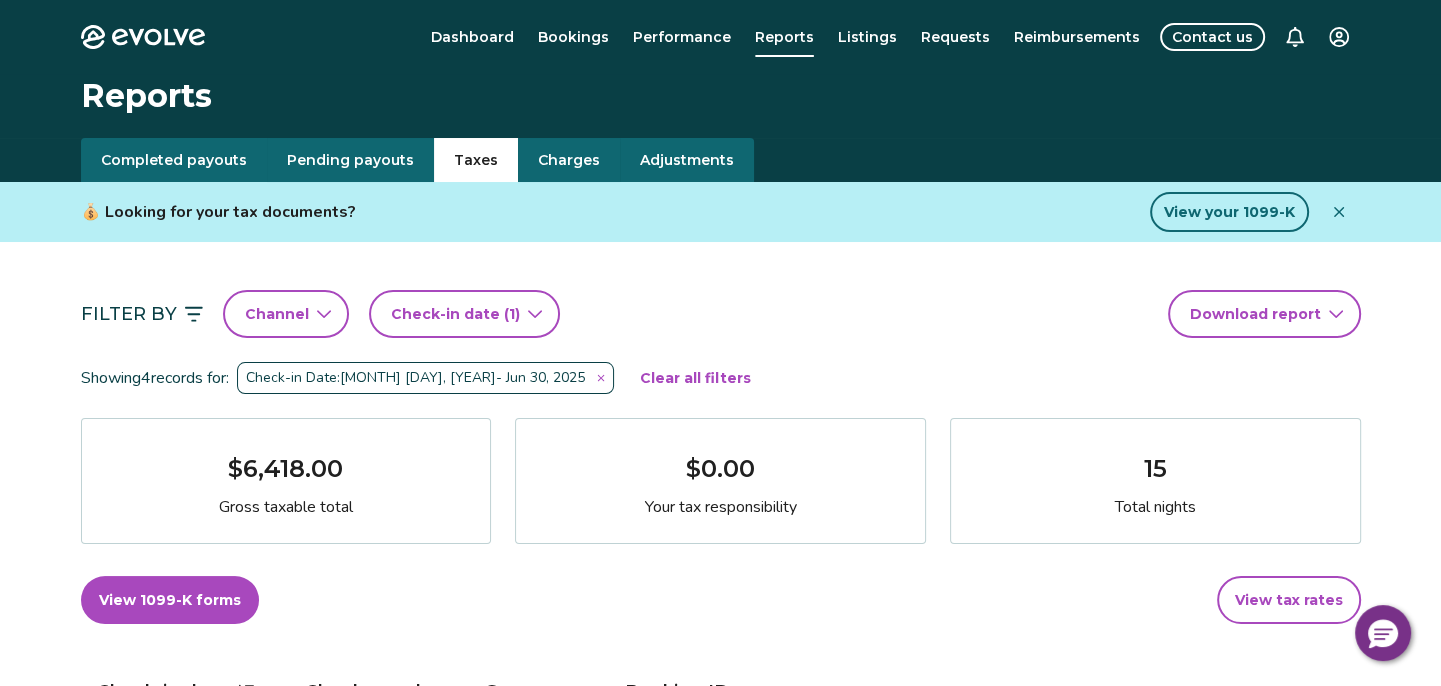 click on "Evolve Dashboard Bookings Performance Reports Listings Requests Reimbursements Contact us Reports Completed payouts Pending payouts Taxes Charges Adjustments 💰 Looking for your tax documents? View your 1099-K Filter By  Channel Check-in date (1) Download   report Showing  [NUMBER]  records   for: Check-in Date:  [MONTH] [DAY], [YEAR]  -   [MONTH] [DAY], [YEAR] Clear all filters $[NUMBER] Gross taxable total $[NUMBER] Your tax responsibility [NUMBER] Total nights View 1099-K forms View tax rates Check-in date Check-out date Guest Booking ID Gross taxable total Your tax responsibility [MONTH] [DAY], [YEAR] [MONTH] [DAY], [YEAR] [FIRST] [LAST] [NUMBER] $[NUMBER] $[NUMBER] [MONTH] [DAY], [YEAR] [MONTH] [DAY], [YEAR] [FIRST] [LAST] [NUMBER] $[NUMBER] $[NUMBER] [MONTH] [DAY], [YEAR] [MONTH] [DAY], [YEAR] [FIRST] [LAST] [NUMBER] $[NUMBER] $[NUMBER] [MONTH] [DAY], [YEAR] [MONTH] [DAY], [YEAR] [FIRST] [LAST] [NUMBER] $[NUMBER] $[NUMBER] Tax FAQs How is my gross taxable total calculated? How is my tax responsibility calculated, and why does it sometimes show $0.00? Why are advertised rates and fees higher than base rates and fees? |" at bounding box center [720, 882] 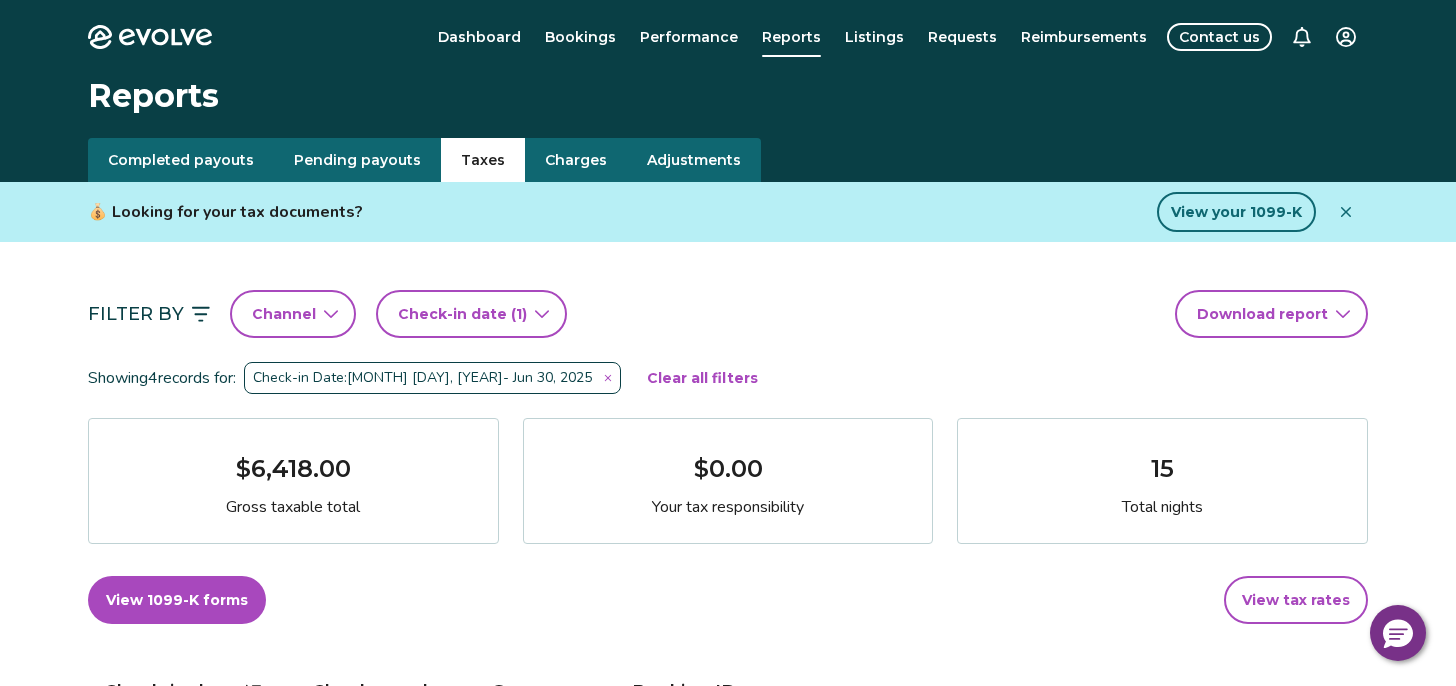 click on "Evolve Dashboard Bookings Performance Reports Listings Requests Reimbursements Contact us Reports Completed payouts Pending payouts Taxes Charges Adjustments 💰 Looking for your tax documents? View your 1099-K Filter By  Channel Check-in date (1) Download   report Showing  [NUMBER]  records   for: Check-in Date:  [MONTH] [DAY], [YEAR]  -   [MONTH] [DAY], [YEAR] Clear all filters $[NUMBER] Gross taxable total $[NUMBER] Your tax responsibility [NUMBER] Total nights View 1099-K forms View tax rates Check-in date Check-out date Guest Booking ID Gross taxable total Your tax responsibility [MONTH] [DAY], [YEAR] [MONTH] [DAY], [YEAR] [FIRST] [LAST] [NUMBER] $[NUMBER] $[NUMBER] [MONTH] [DAY], [YEAR] [MONTH] [DAY], [YEAR] [FIRST] [LAST] [NUMBER] $[NUMBER] $[NUMBER] [MONTH] [DAY], [YEAR] [MONTH] [DAY], [YEAR] [FIRST] [LAST] [NUMBER] $[NUMBER] $[NUMBER] [MONTH] [DAY], [YEAR] [MONTH] [DAY], [YEAR] [FIRST] [LAST] [NUMBER] $[NUMBER] $[NUMBER] Tax FAQs How is my gross taxable total calculated? How is my tax responsibility calculated, and why does it sometimes show $0.00? Why are advertised rates and fees higher than base rates and fees? |" at bounding box center [728, 882] 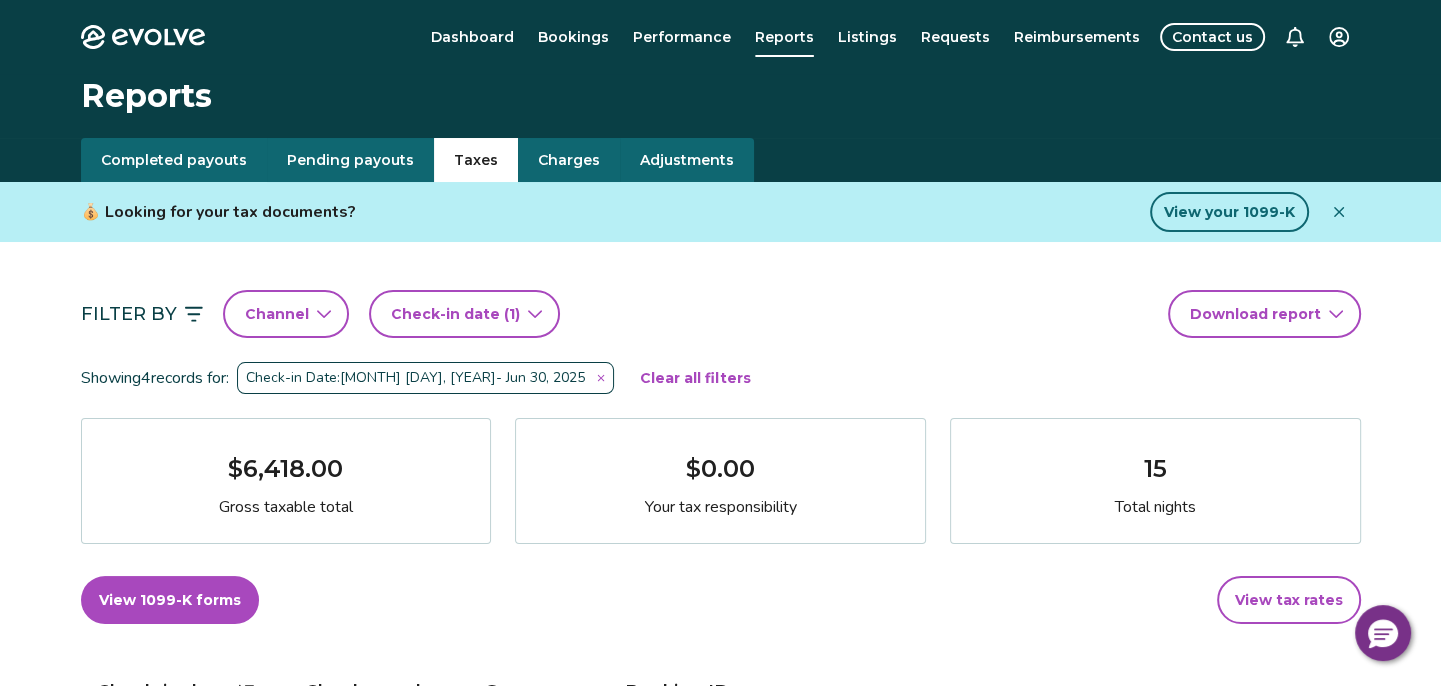 click on "Check-in date (1)" at bounding box center [455, 314] 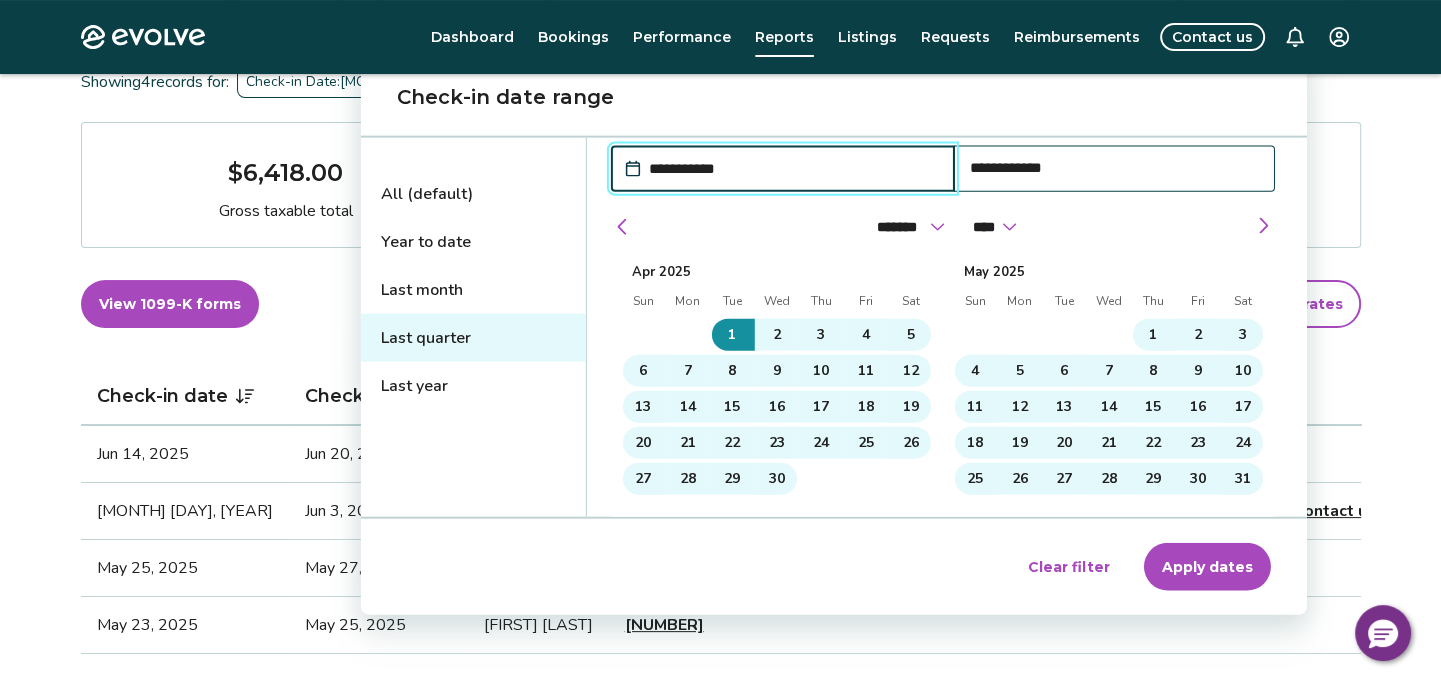 scroll, scrollTop: 300, scrollLeft: 0, axis: vertical 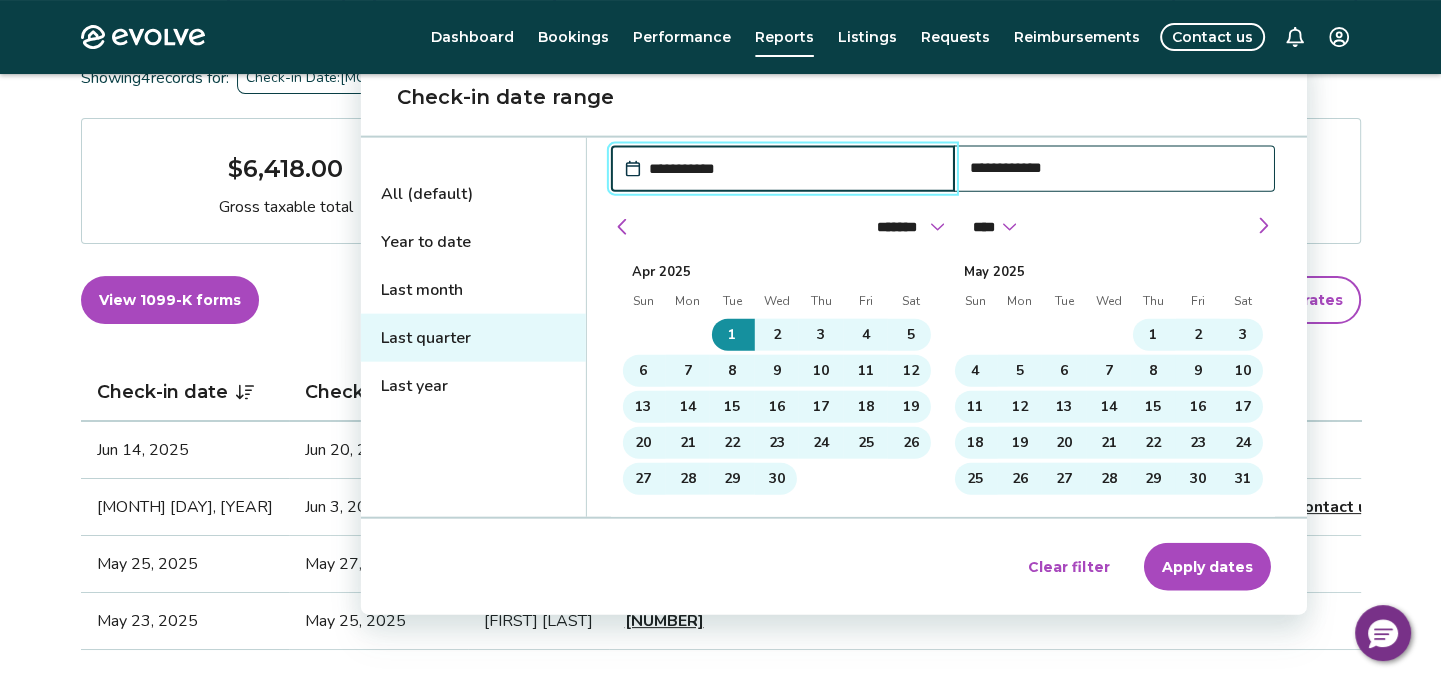 click on "Last quarter" at bounding box center (473, 338) 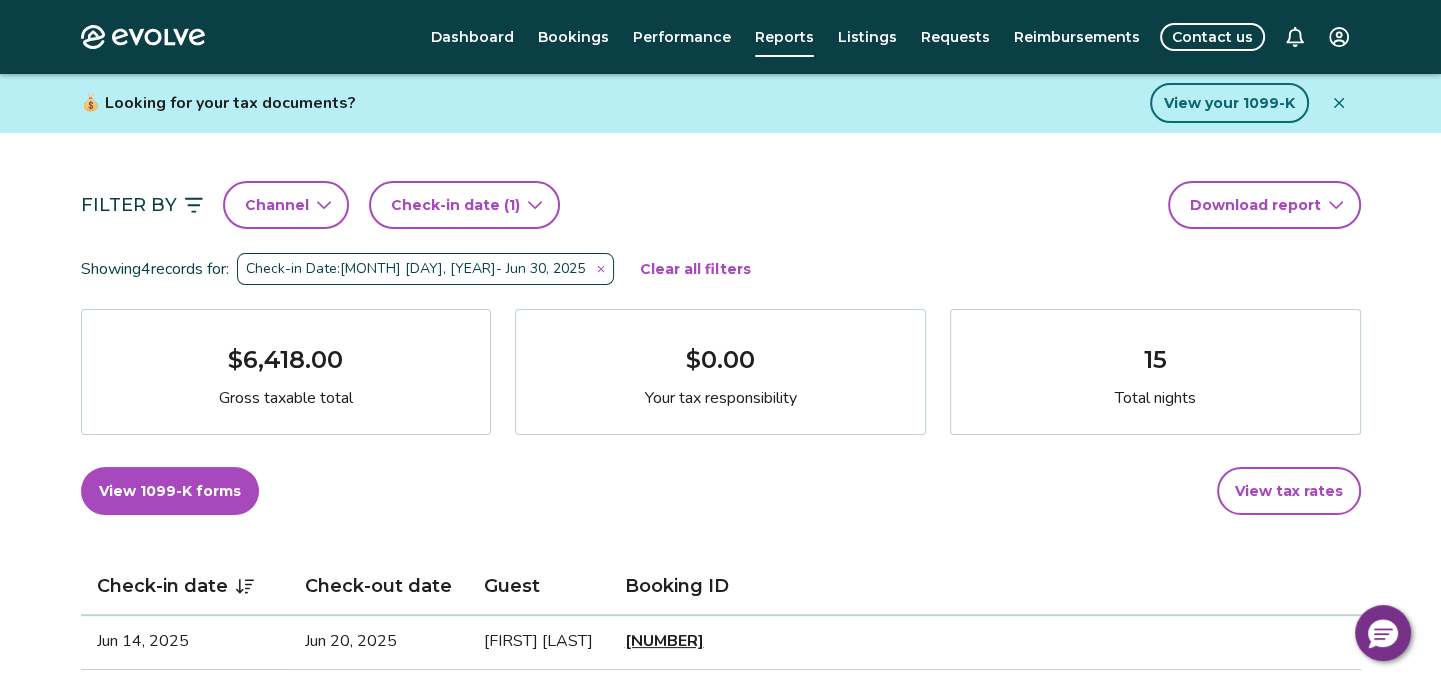 scroll, scrollTop: 0, scrollLeft: 0, axis: both 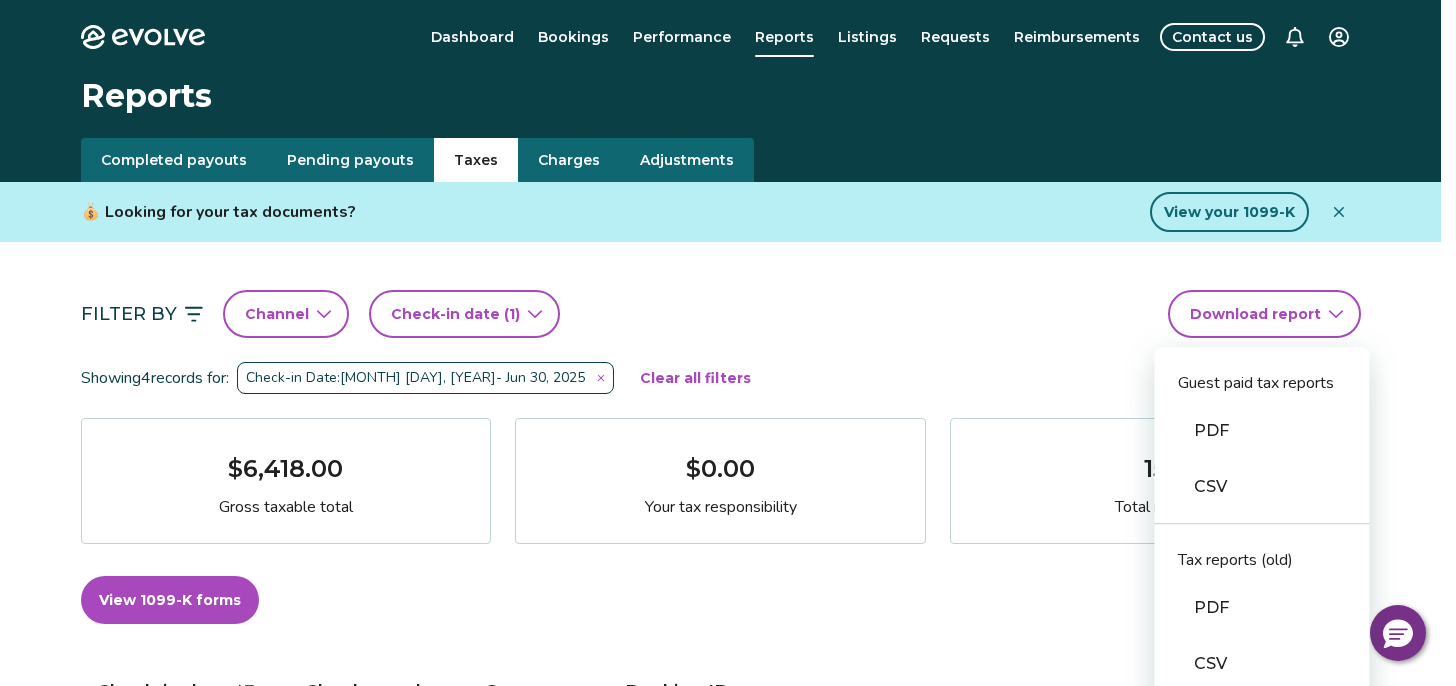 click on "Evolve Dashboard Bookings Performance Reports Listings Requests Reimbursements Contact us Reports Completed payouts Pending payouts Taxes Charges Adjustments 💰 Showing  [NUMBER]  records   for: Check-in Date:  [MONTH] [DAY], [YEAR]  -   [MONTH] [DAY], [YEAR] Clear all filters $[NUMBER] Gross taxable total $[NUMBER] Your tax responsibility [NUMBER] Total nights View 1099-K forms View tax rates Check-in date Check-out date Guest Booking ID Gross taxable total Your tax responsibility [MONTH] [DAY], [YEAR] [MONTH] [DAY], [YEAR] [FIRST] [LAST] [NUMBER] $[NUMBER] $[NUMBER] [MONTH] [DAY], [YEAR] [MONTH] [DAY], [YEAR] [FIRST] [LAST] [NUMBER] $[NUMBER] $[NUMBER] [MONTH] [DAY], [YEAR] [MONTH] [DAY], [YEAR] [FIRST] [LAST] [NUMBER] $[NUMBER] $[NUMBER] [MONTH] [DAY], [YEAR] [MONTH] [DAY], [YEAR] [FIRST] [LAST] [NUMBER] $[NUMBER] $[NUMBER] Tax FAQs How is my gross taxable total calculated? Why are advertised rates and fees higher than base rates and fees? |" at bounding box center (728, 882) 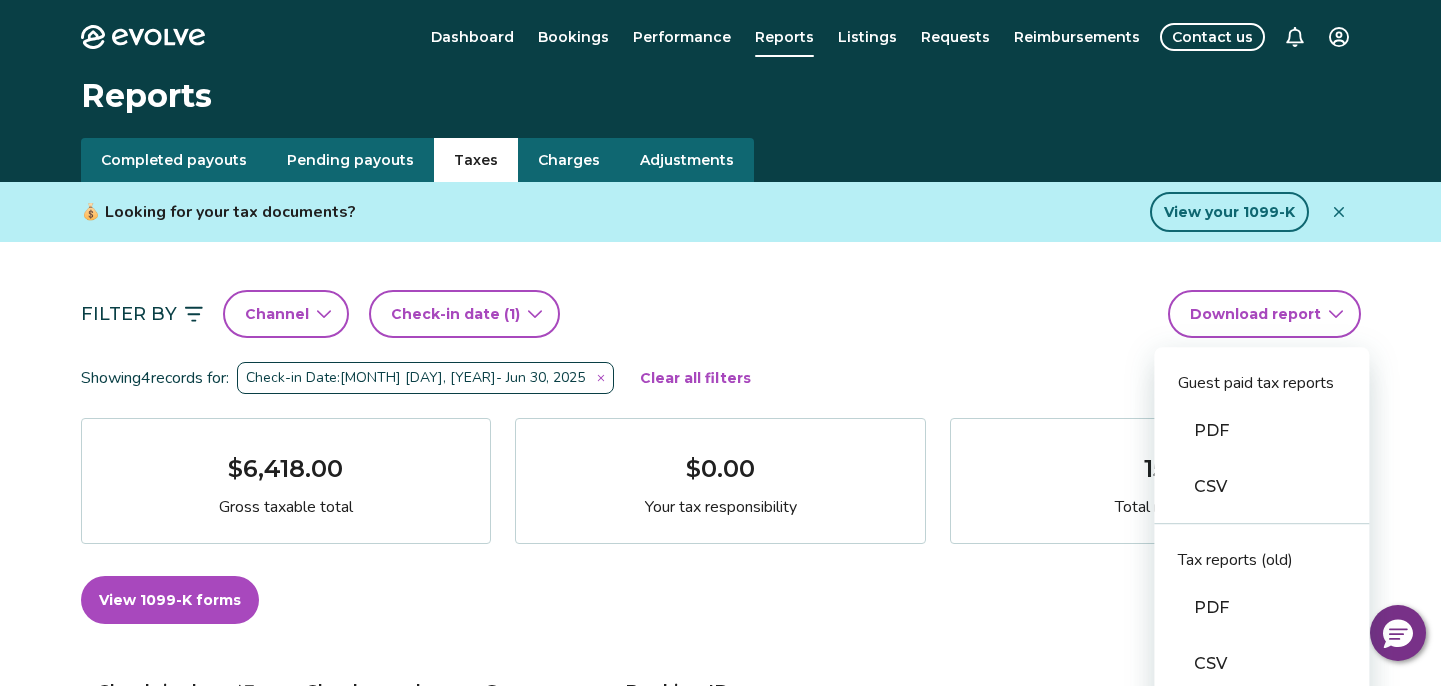click on "PDF" at bounding box center [1261, 431] 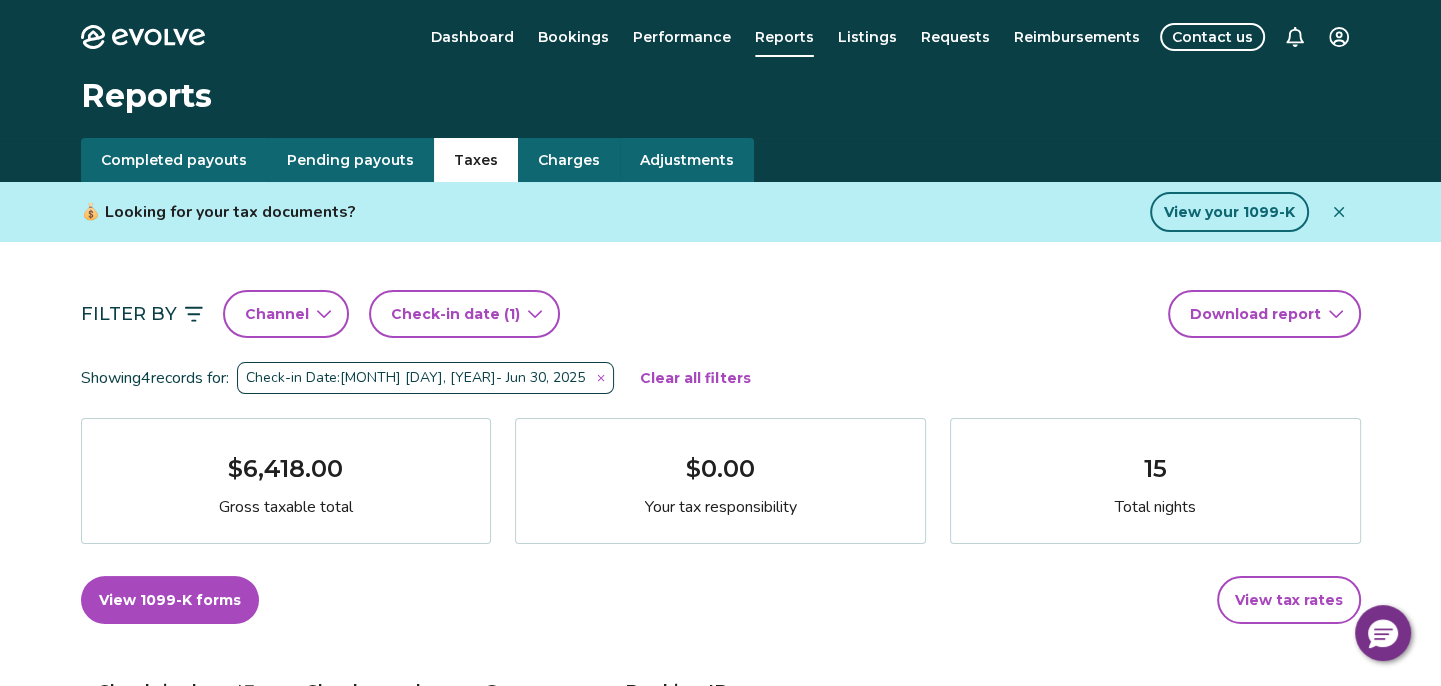 click on "Check-in date (1)" at bounding box center [455, 314] 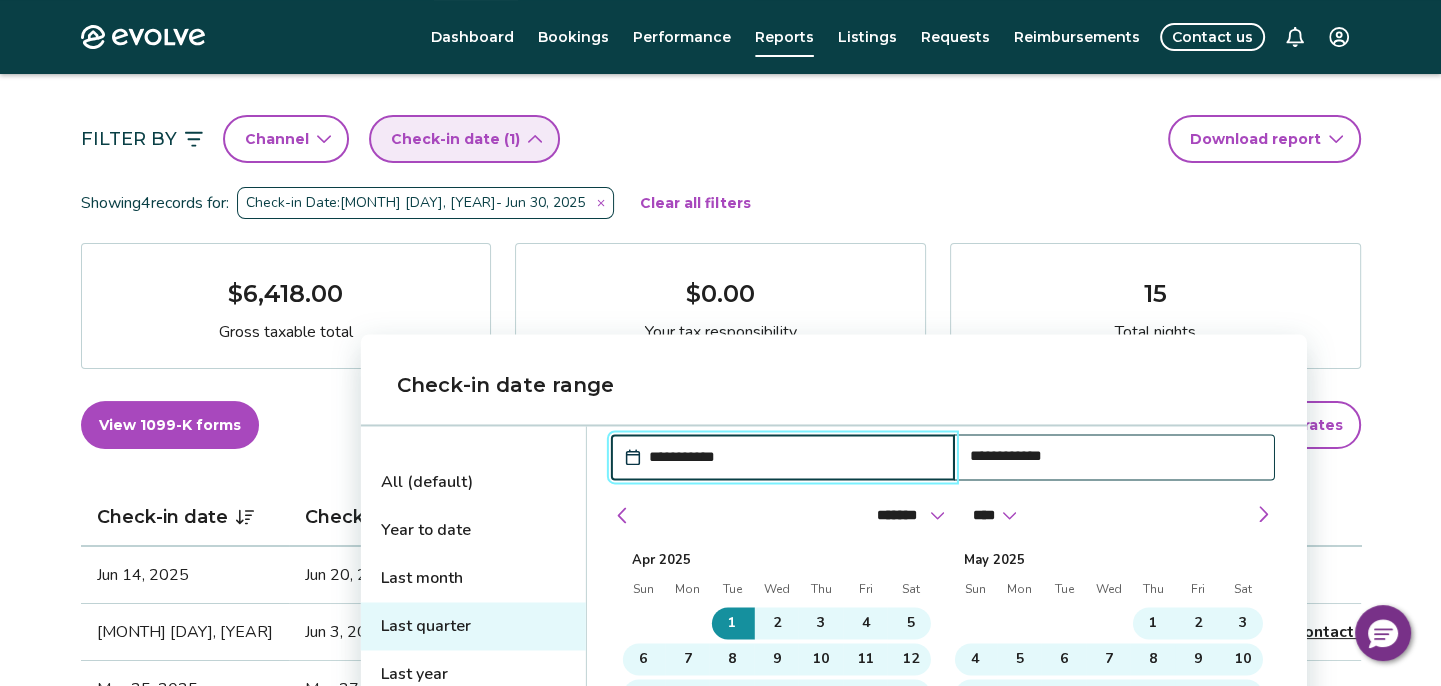 scroll, scrollTop: 300, scrollLeft: 0, axis: vertical 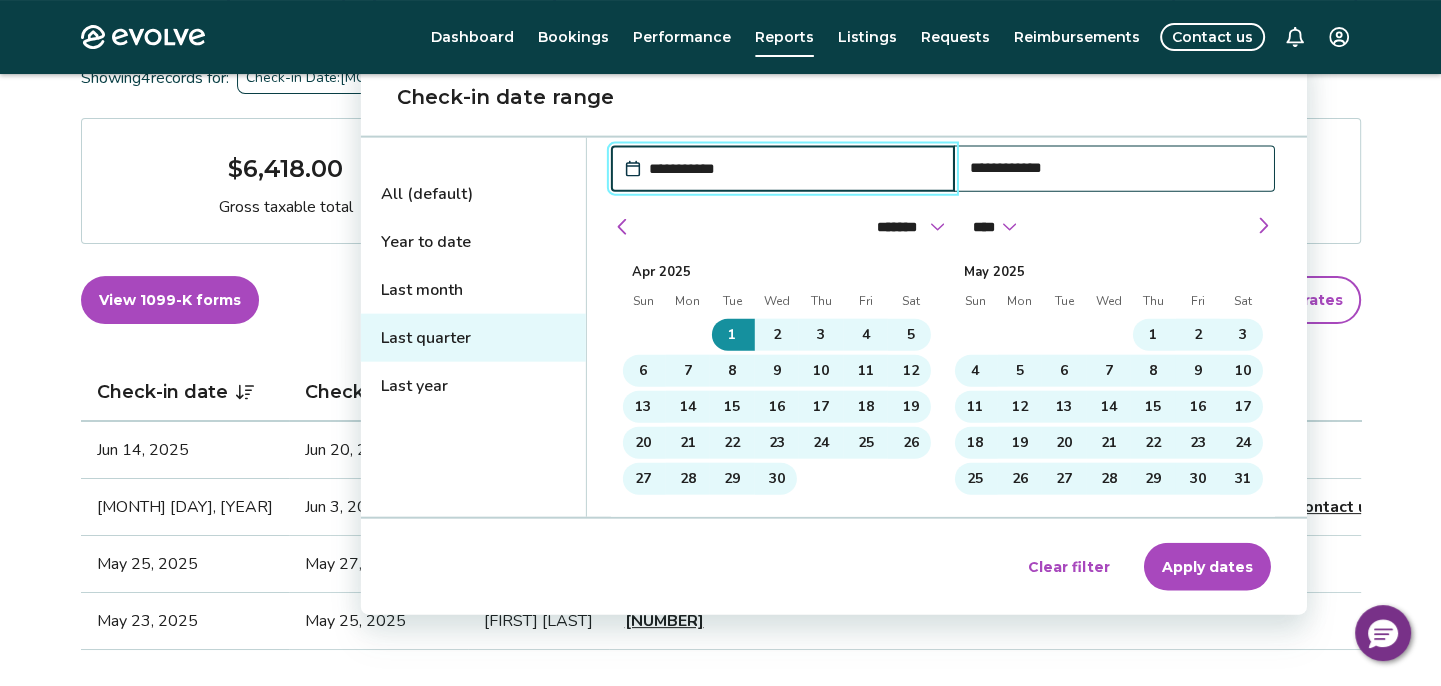 drag, startPoint x: 1216, startPoint y: 531, endPoint x: 1211, endPoint y: 547, distance: 16.763054 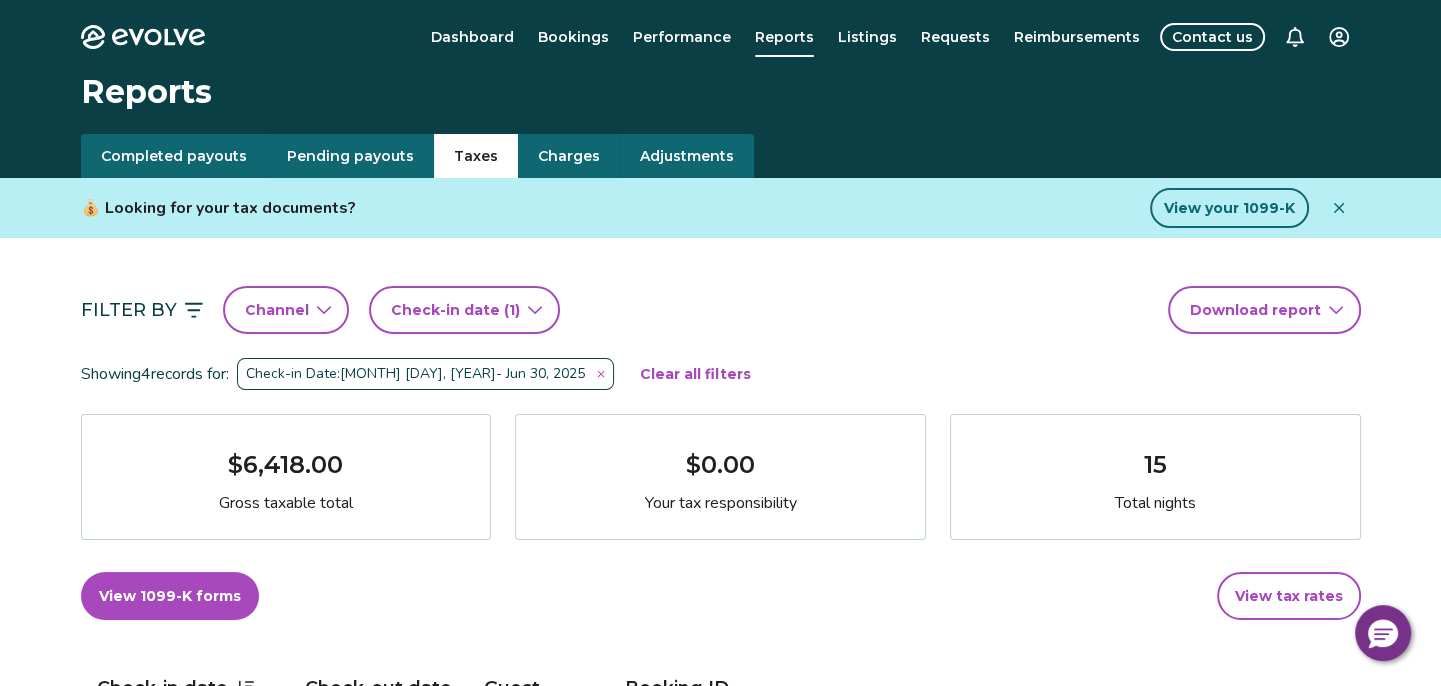 scroll, scrollTop: 0, scrollLeft: 0, axis: both 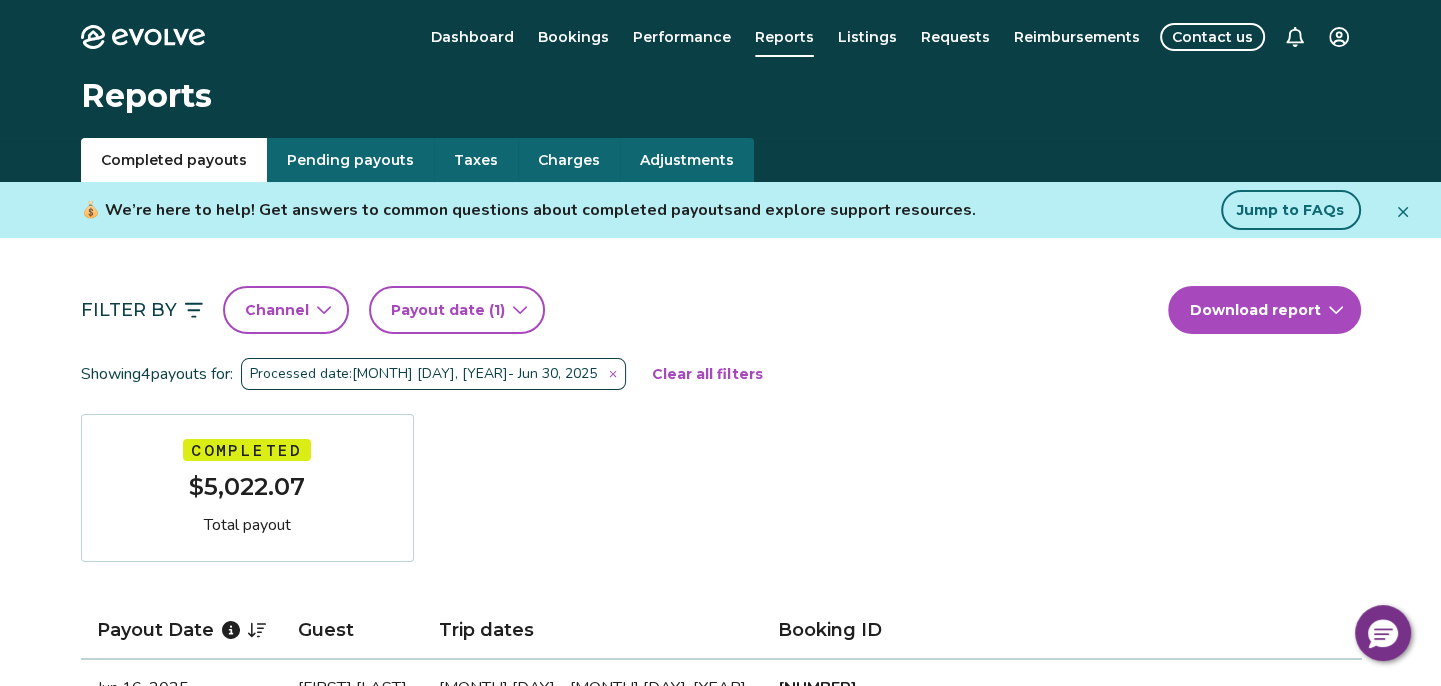 click on "Completed payouts" at bounding box center [174, 160] 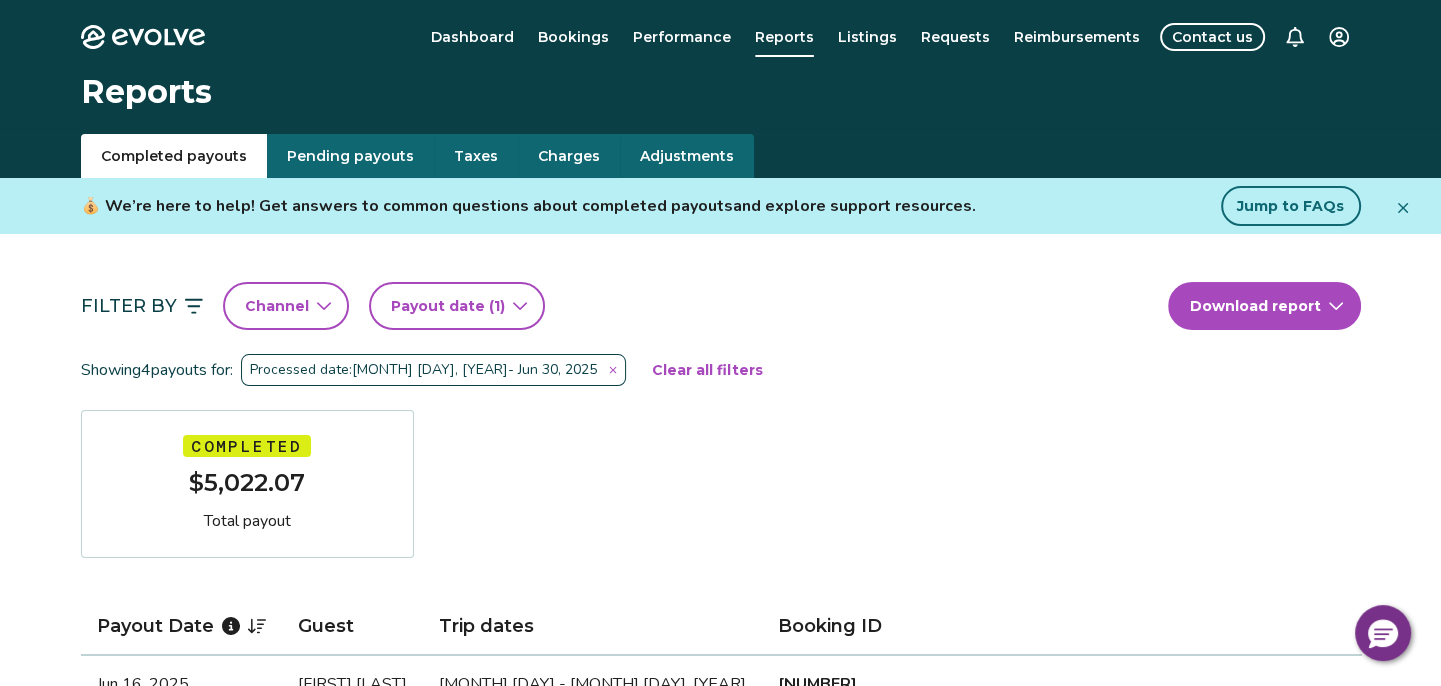 scroll, scrollTop: 0, scrollLeft: 0, axis: both 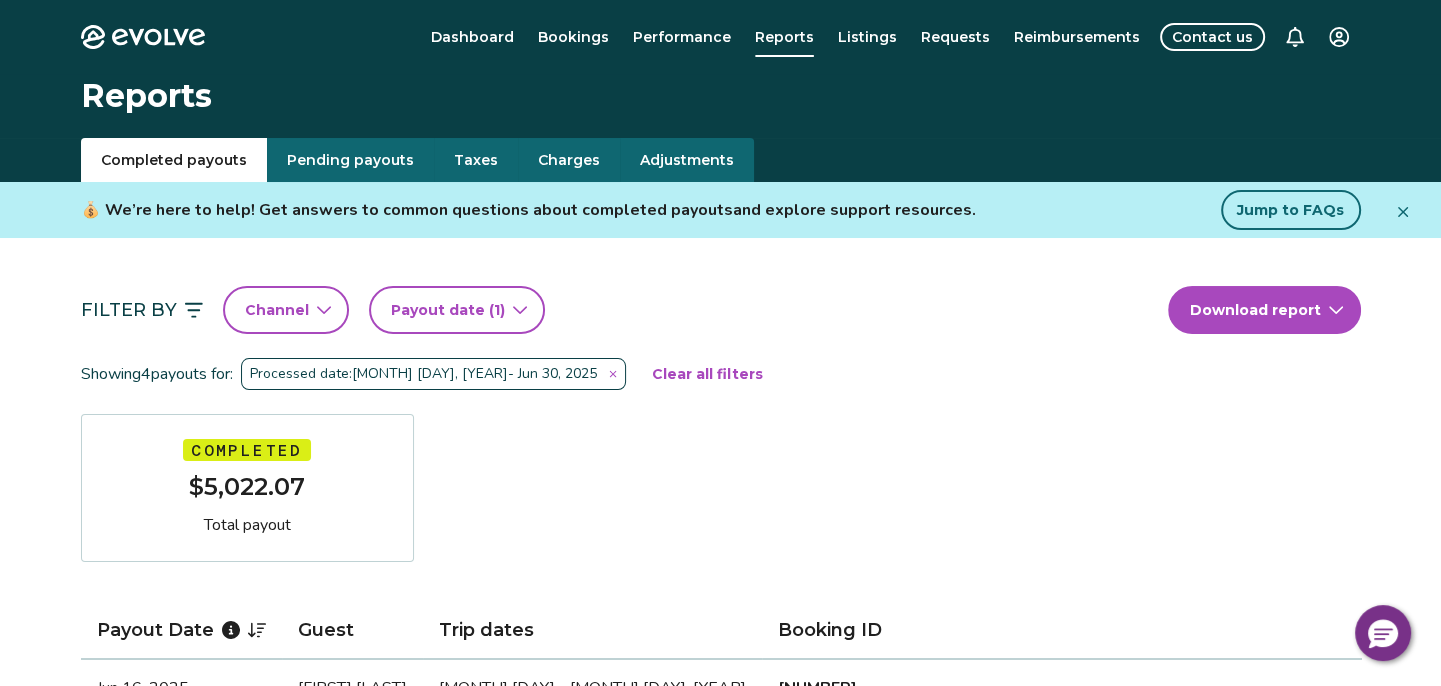 click on "(1)" at bounding box center (495, 310) 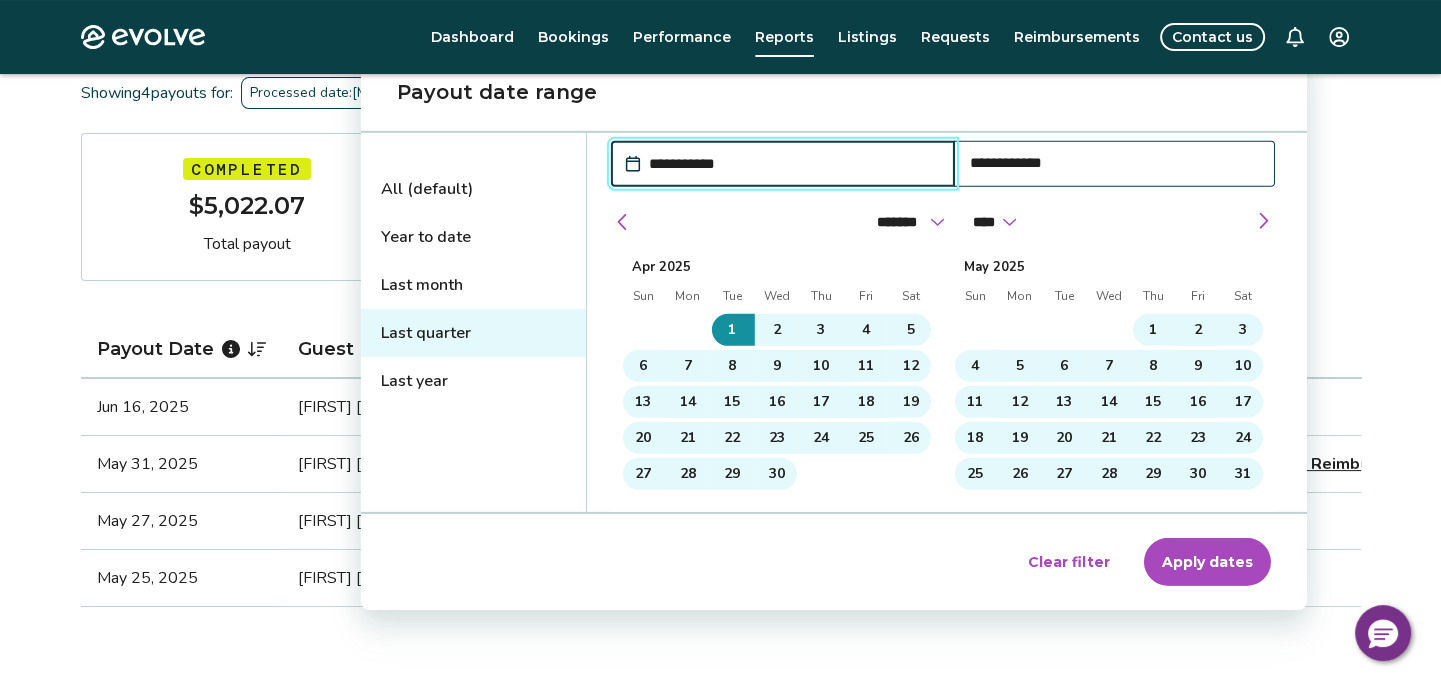 scroll, scrollTop: 300, scrollLeft: 0, axis: vertical 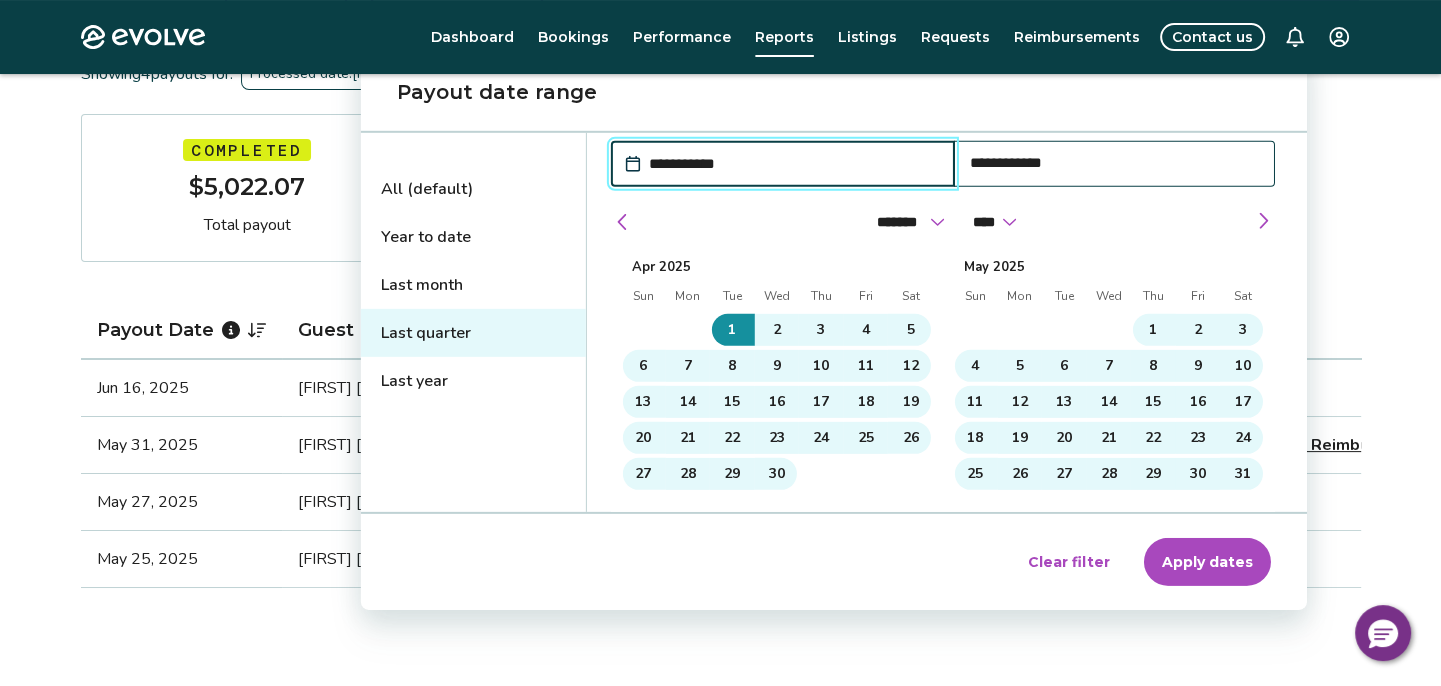 click on "Apply dates" at bounding box center (1207, 562) 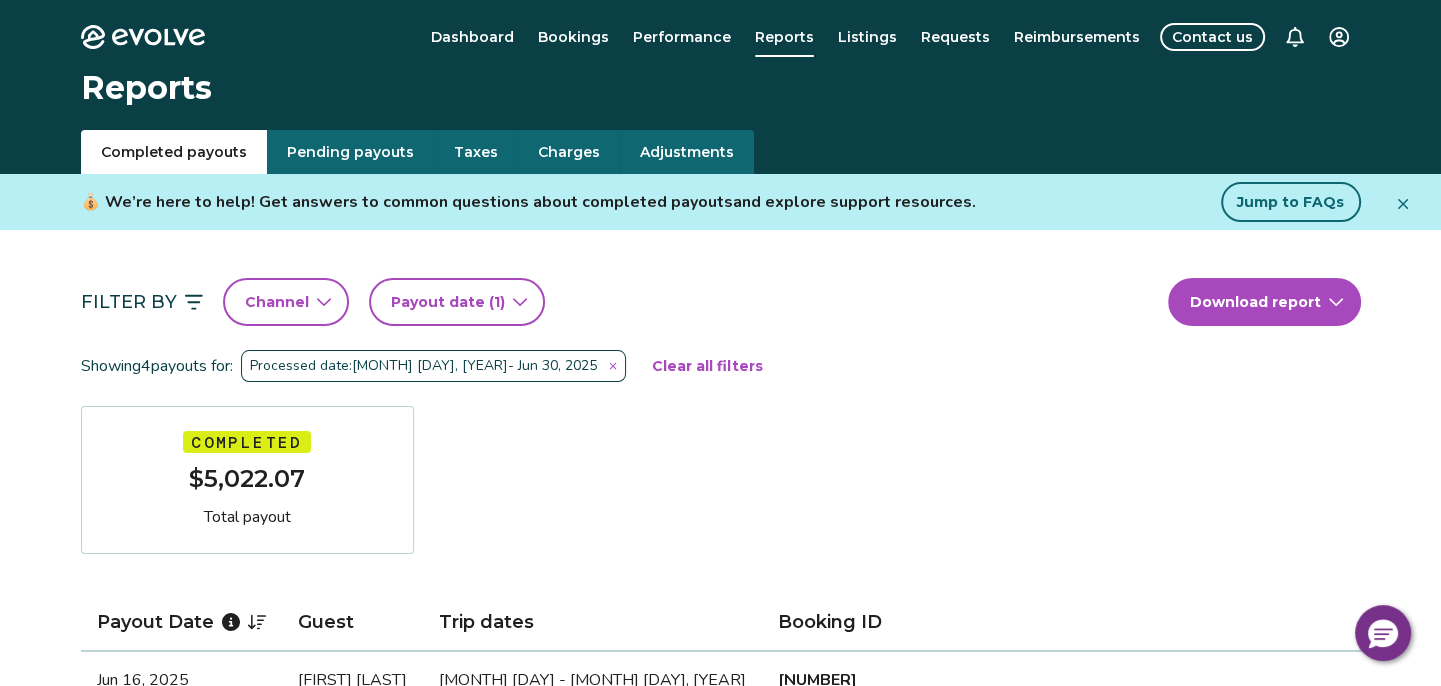 scroll, scrollTop: 0, scrollLeft: 0, axis: both 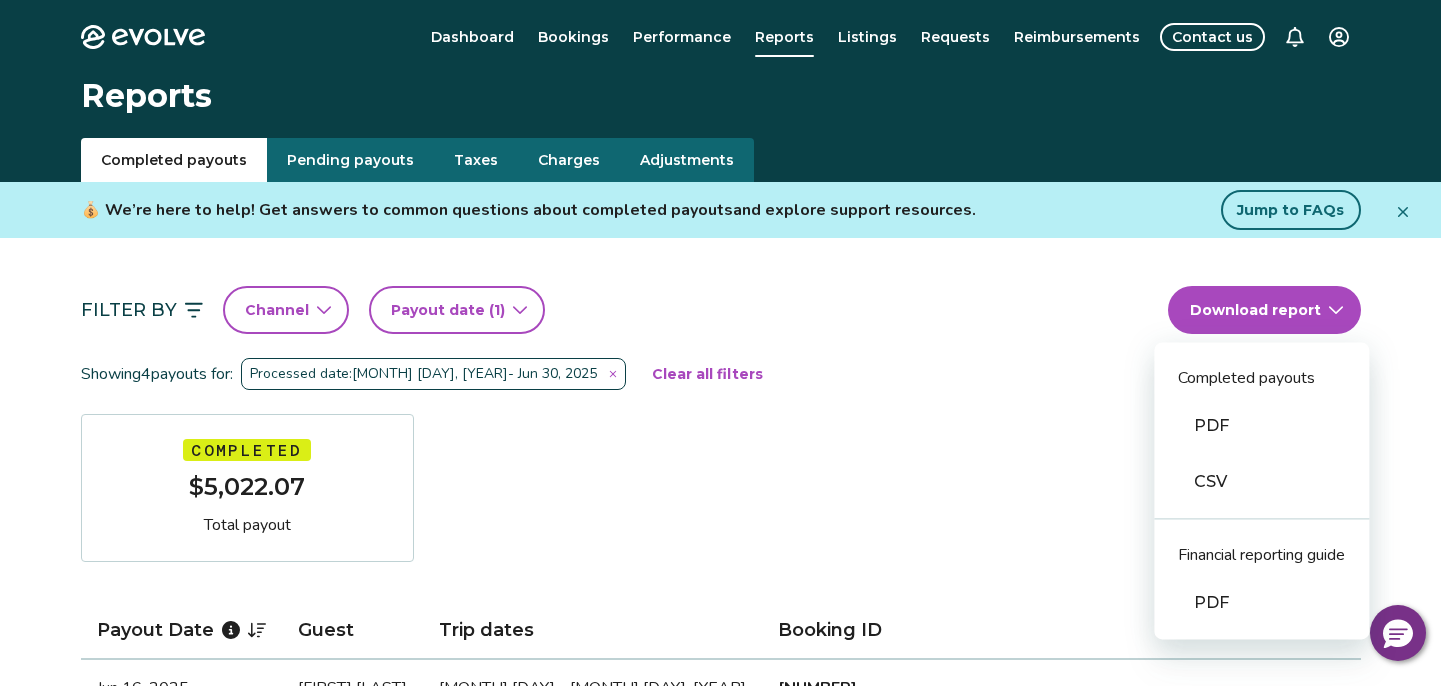 click on "Evolve Dashboard Bookings Performance Reports Listings Requests Reimbursements Contact us Reports Completed payouts Pending payouts Taxes Charges Adjustments 💰 We’re here to help! Get answers to common questions about   completed payouts  and explore support resources. Jump to FAQs Filter By  Channel Payout date (1) Download   report Completed payouts PDF CSV Financial reporting guide PDF Showing  [NUMBER]  payouts   for: Processed date:  [MONTH] [DAY], [YEAR]  -   [MONTH] [DAY], [YEAR] Clear all filters Completed $[NUMBER] Total payout Payout Date Guest Trip dates Booking ID Payout [MONTH] [DAY], [YEAR] [FIRST] [LAST] [MONTH] [DAY] - [MONTH] [DAY], [YEAR] [NUMBER] $[NUMBER] [MONTH] [DAY], [YEAR] [FIRST] [LAST] [MONTH] [DAY] - [MONTH] [DAY], [YEAR] [NUMBER] $[NUMBER] [MONTH] [DAY], [YEAR] [FIRST] [LAST] [MONTH] [DAY] - [MONTH] [DAY], [YEAR] [NUMBER] $[NUMBER] [MONTH] [DAY], [YEAR] [FIRST] [LAST] [MONTH] [DAY] - [MONTH] [DAY], [YEAR] [NUMBER] $[NUMBER]       |" at bounding box center [728, 815] 